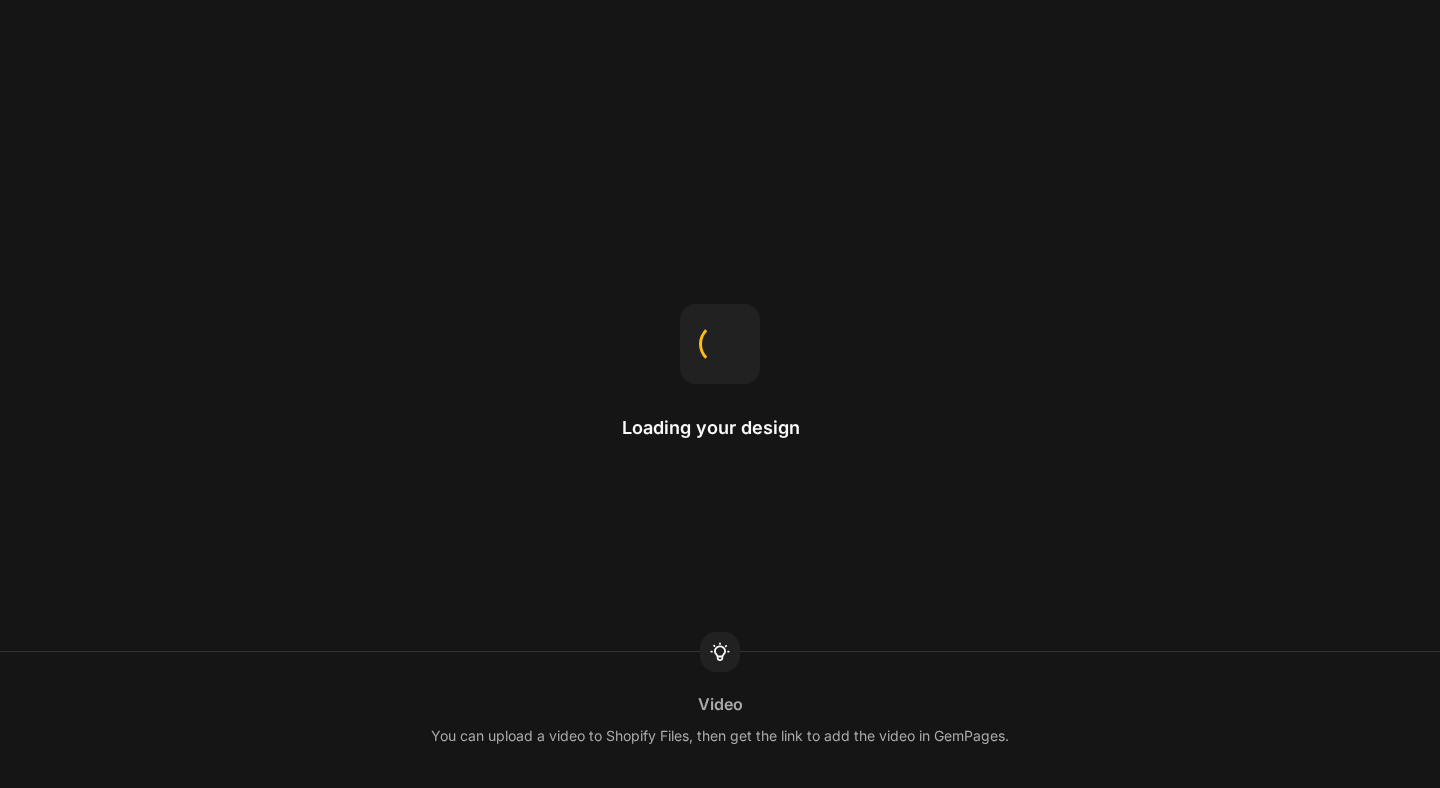 scroll, scrollTop: 0, scrollLeft: 0, axis: both 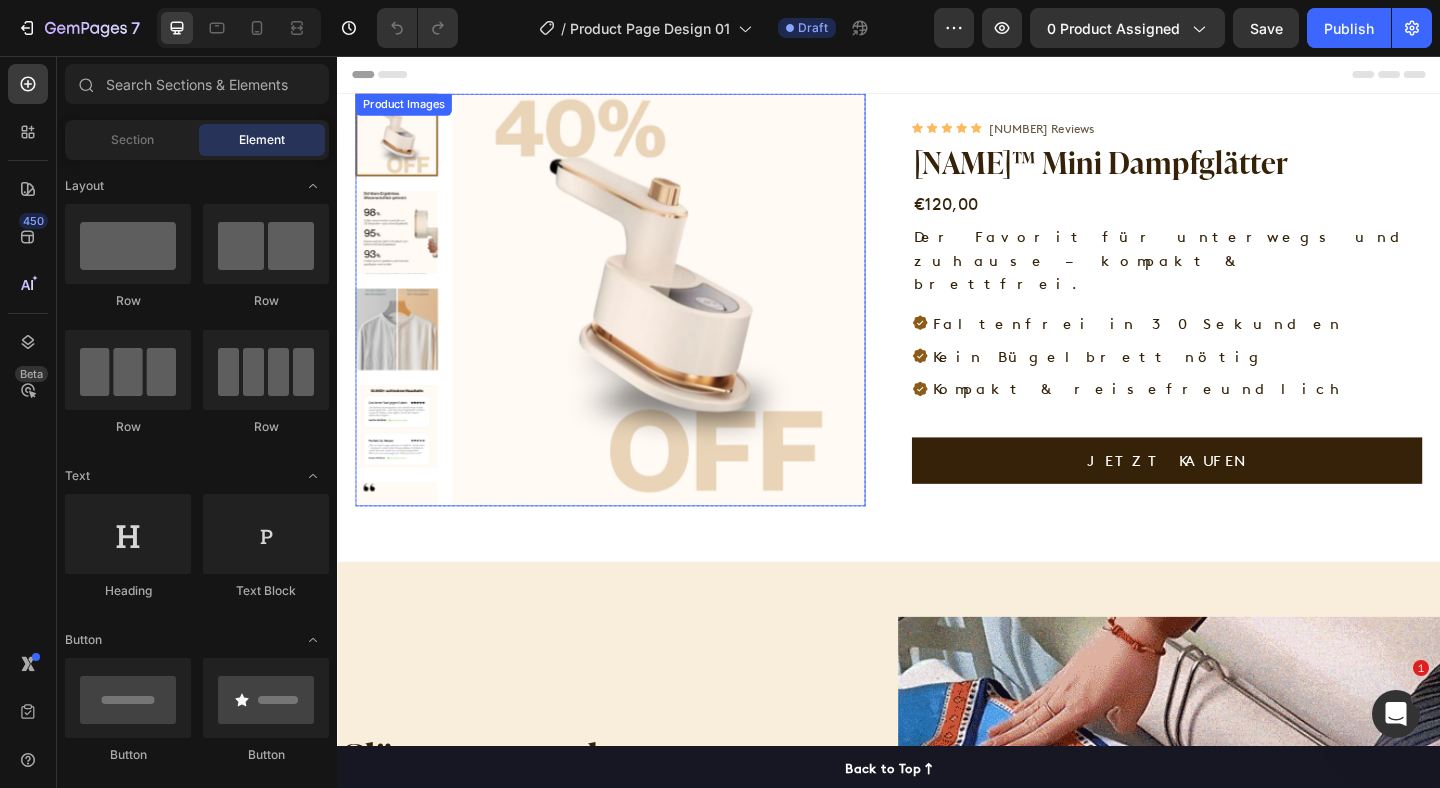 click at bounding box center [402, 248] 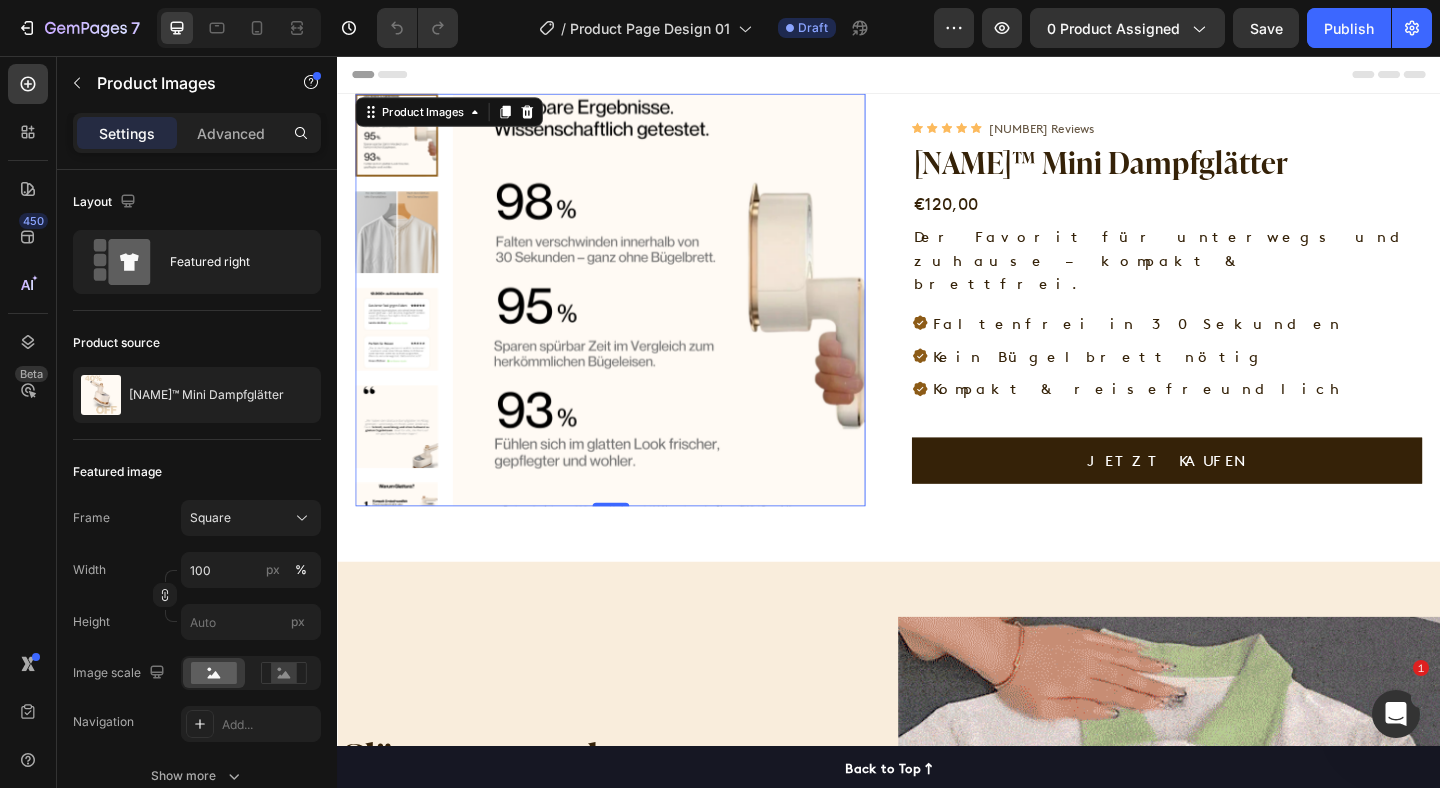 click at bounding box center [402, 248] 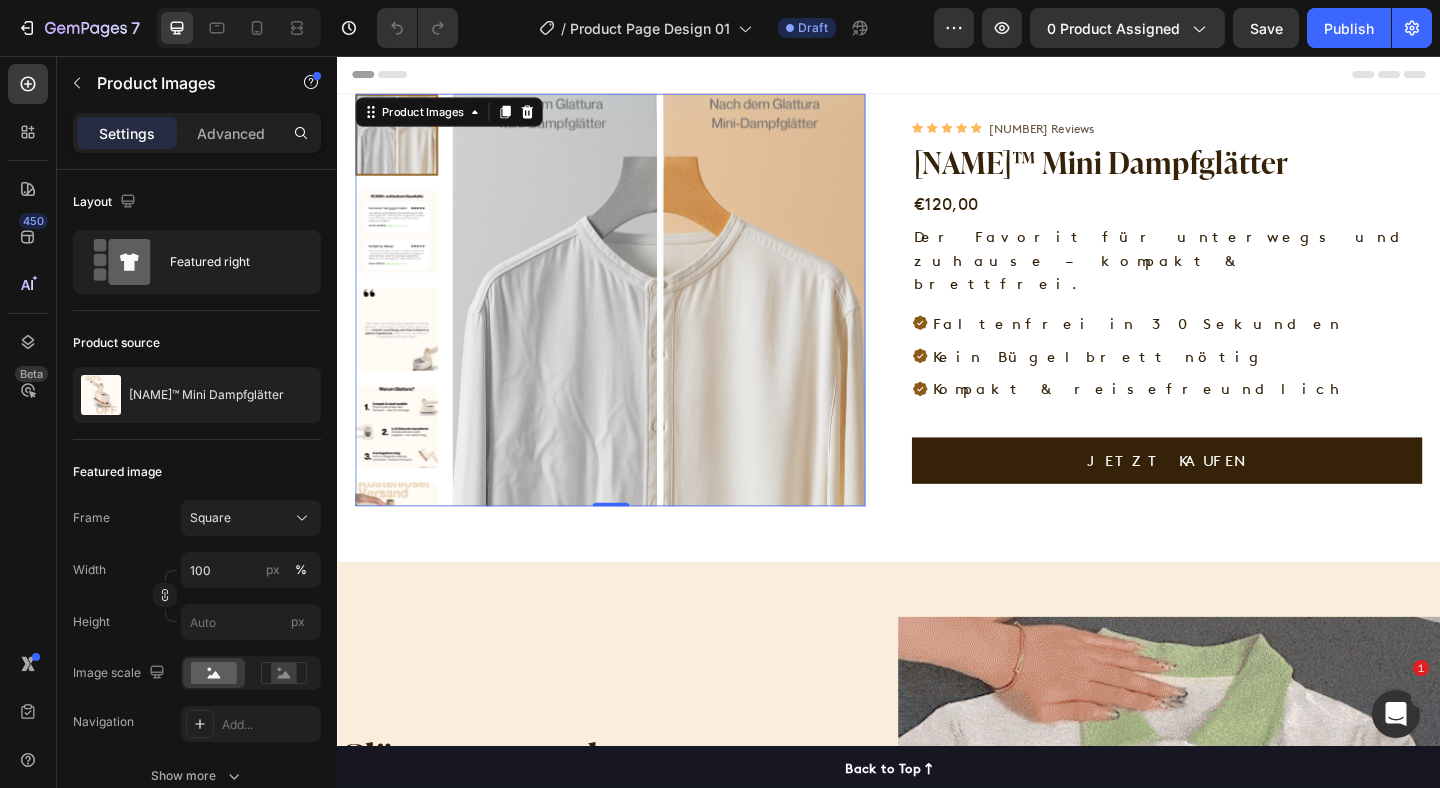 click at bounding box center [402, 354] 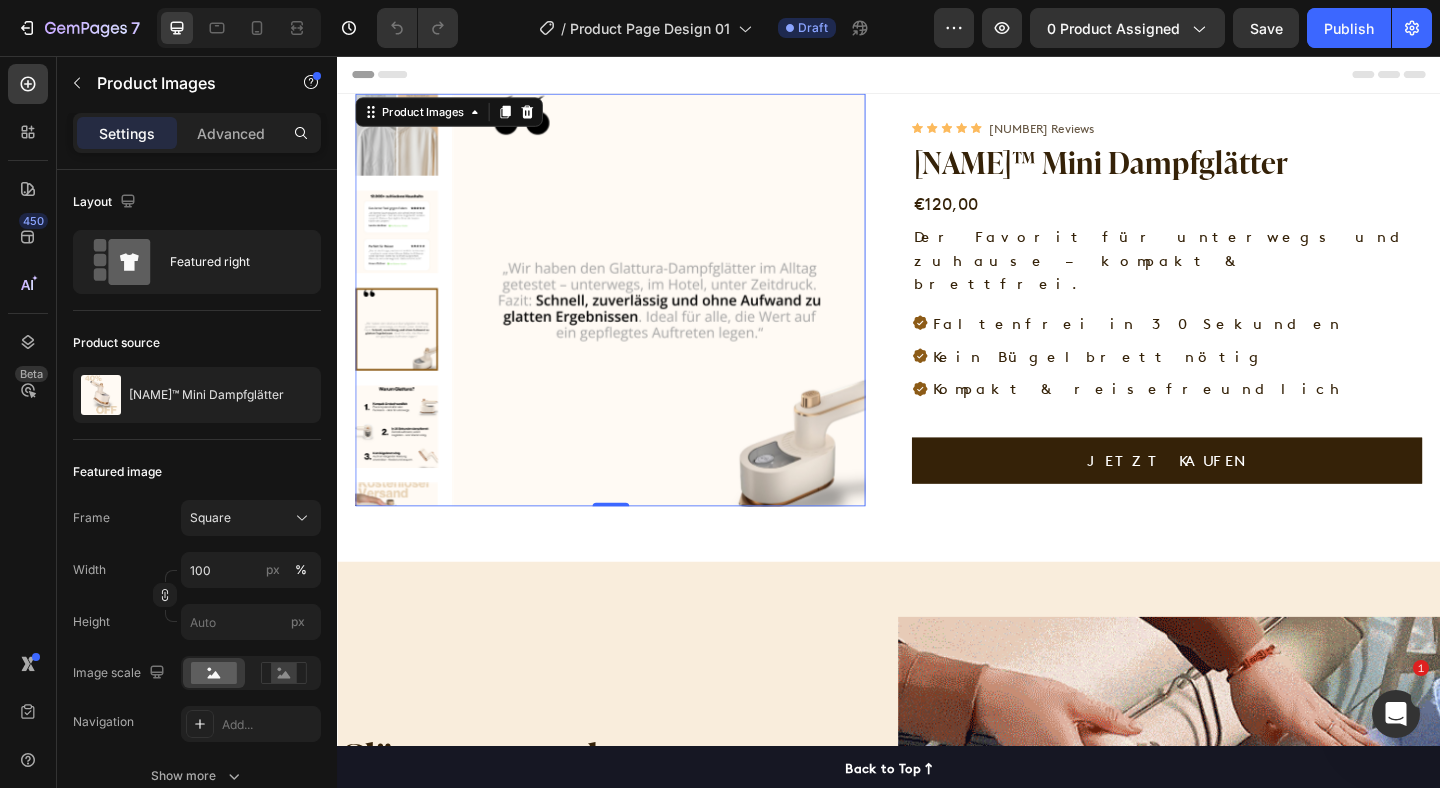 click at bounding box center [402, 321] 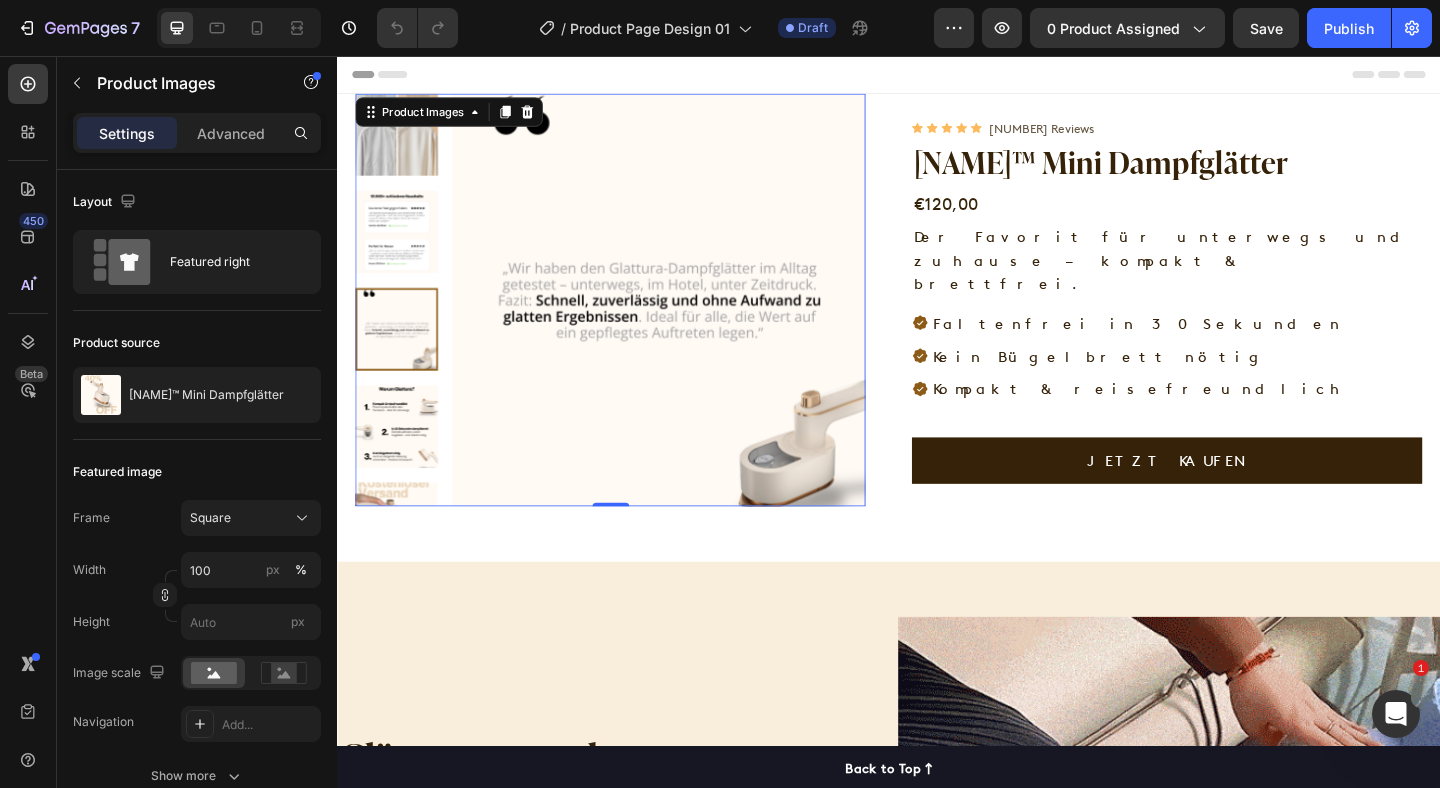 click at bounding box center (402, 459) 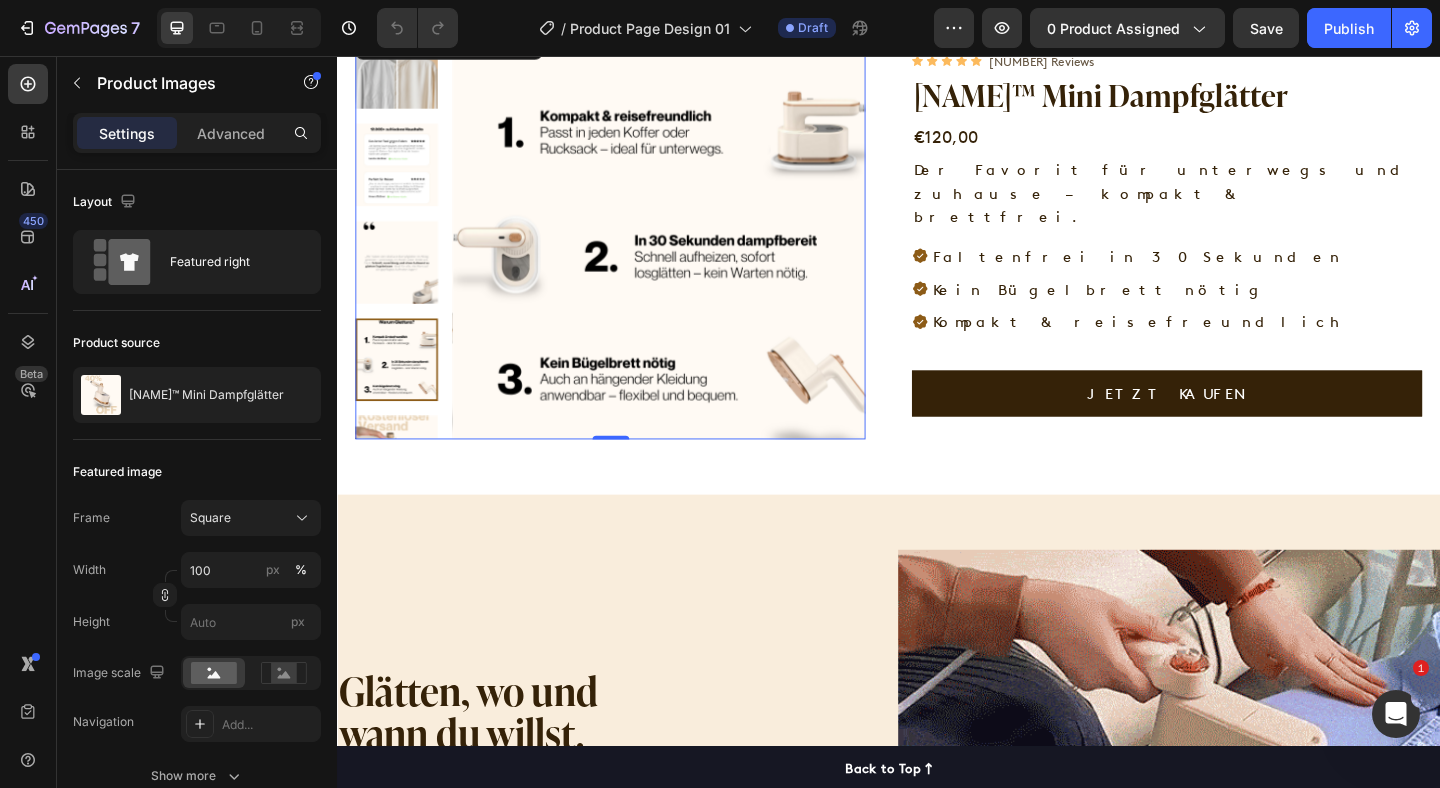 scroll, scrollTop: 97, scrollLeft: 0, axis: vertical 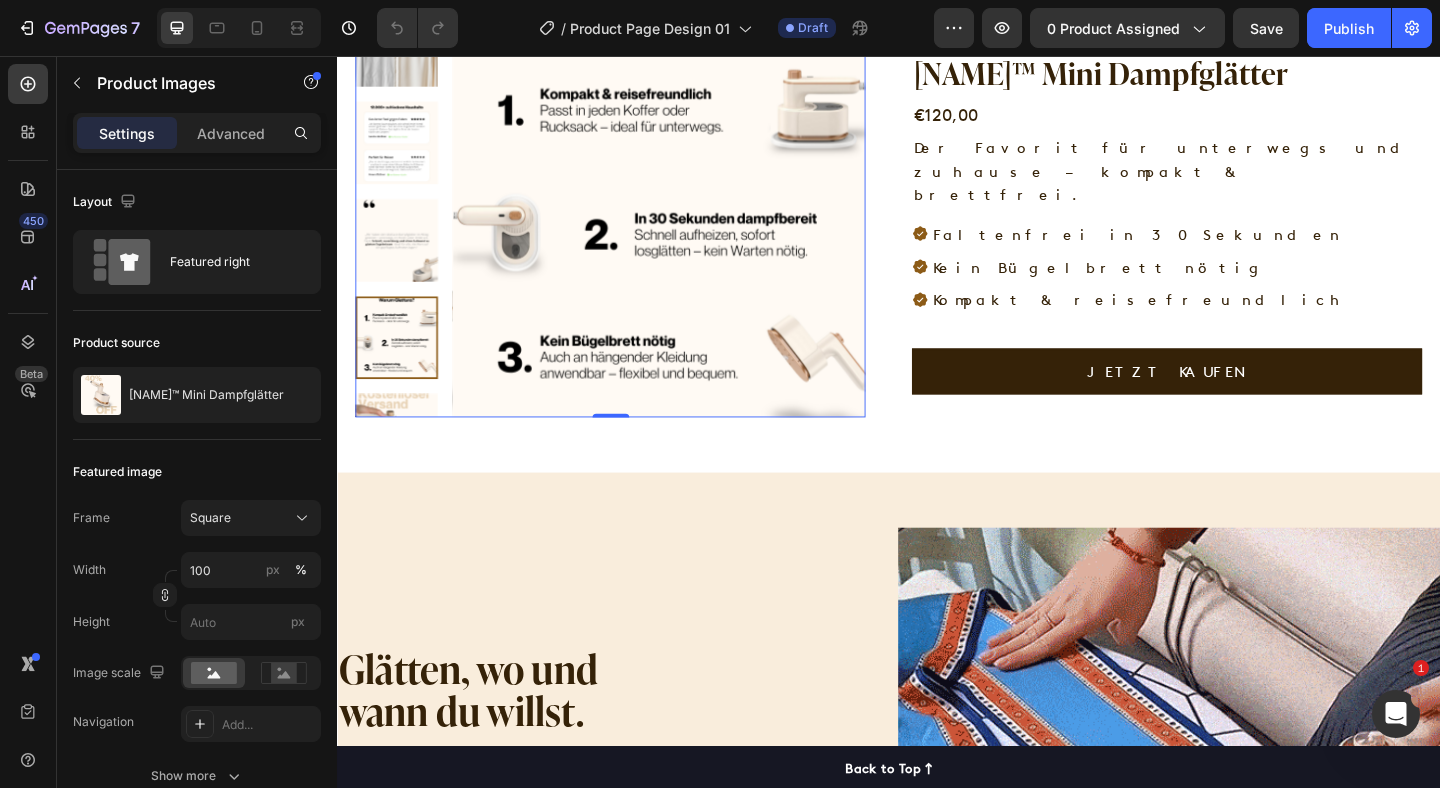 click at bounding box center [402, 468] 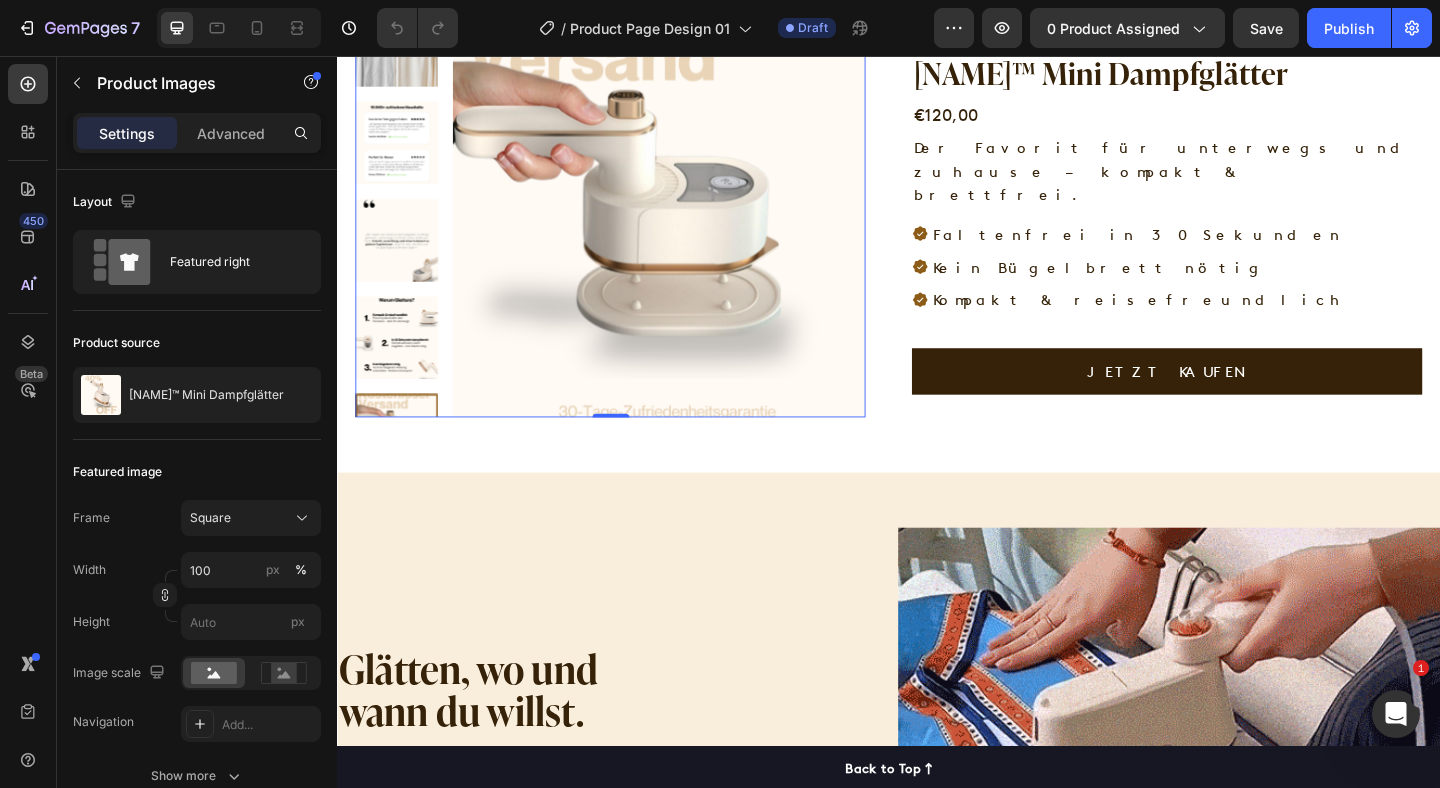 scroll, scrollTop: 0, scrollLeft: 0, axis: both 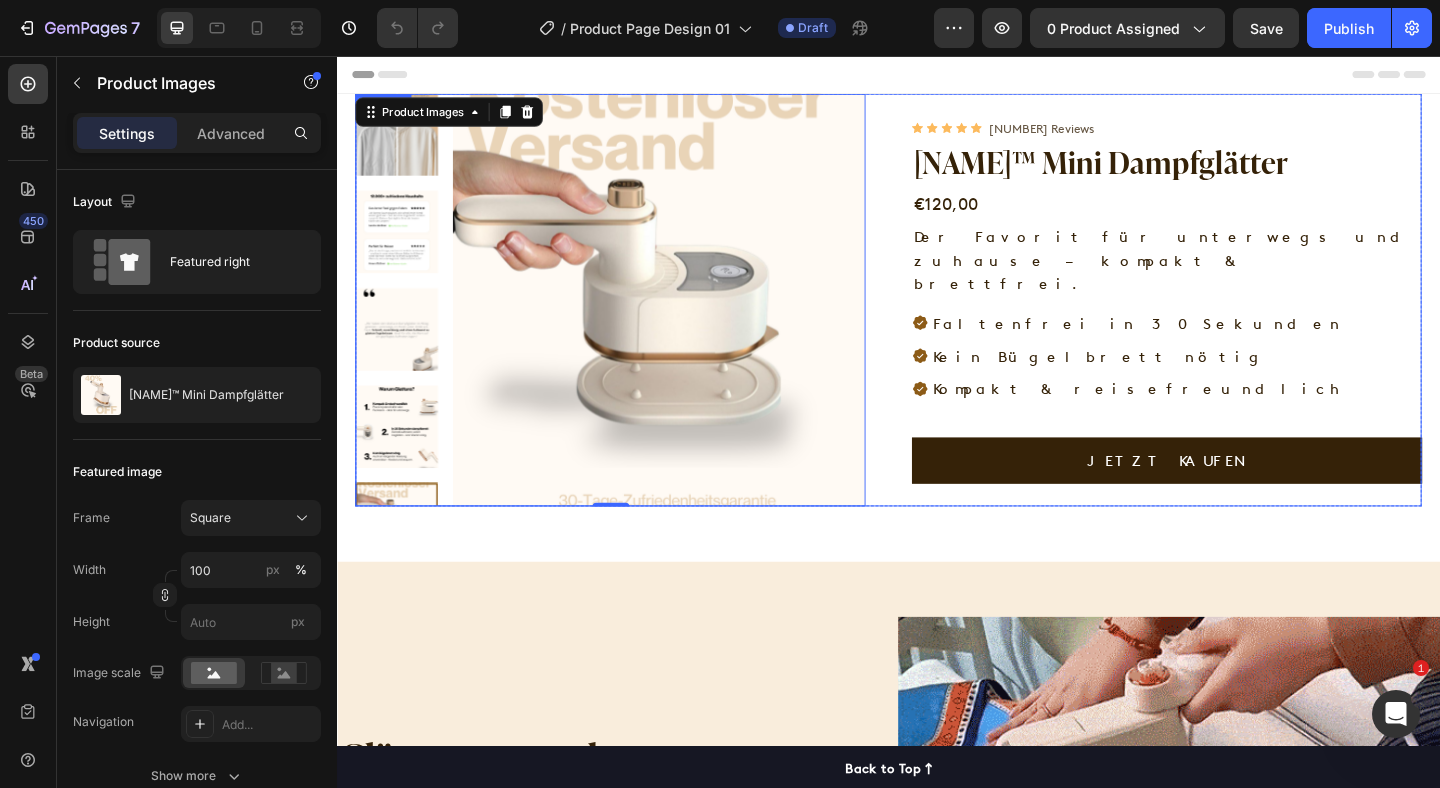 click on "€[PRICE] Product Price Product Price Der Favorit für unterwegs und zuhause – kompakt & brettfrei. Text Block
Faltenfrei in 30 Sekunden
Kein Bügelbrett nötig
Kompakt & reisefreundlich Item List Jetzt kaufen Dynamic Checkout Row Product" at bounding box center [937, 321] 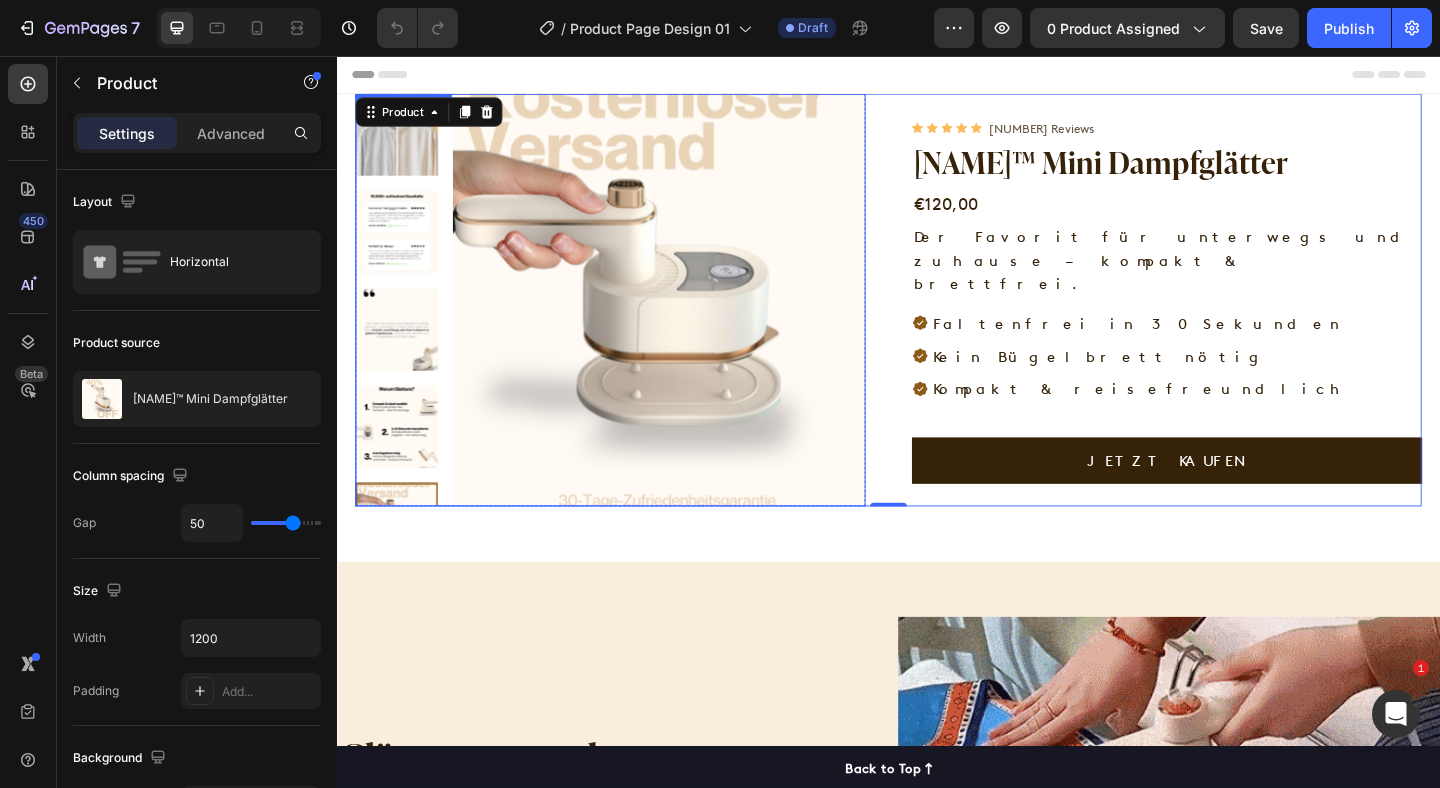 click at bounding box center (687, 321) 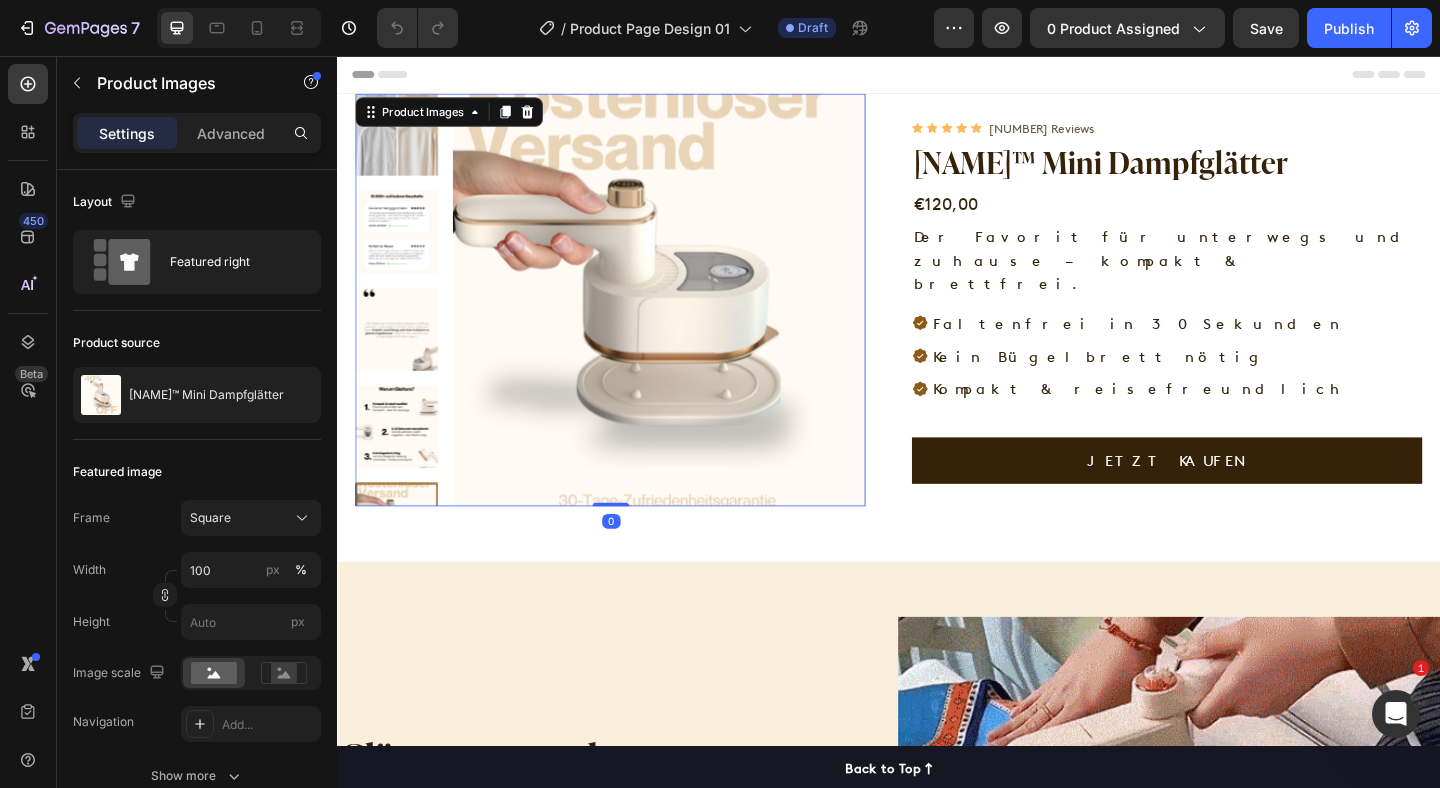 click at bounding box center (402, 142) 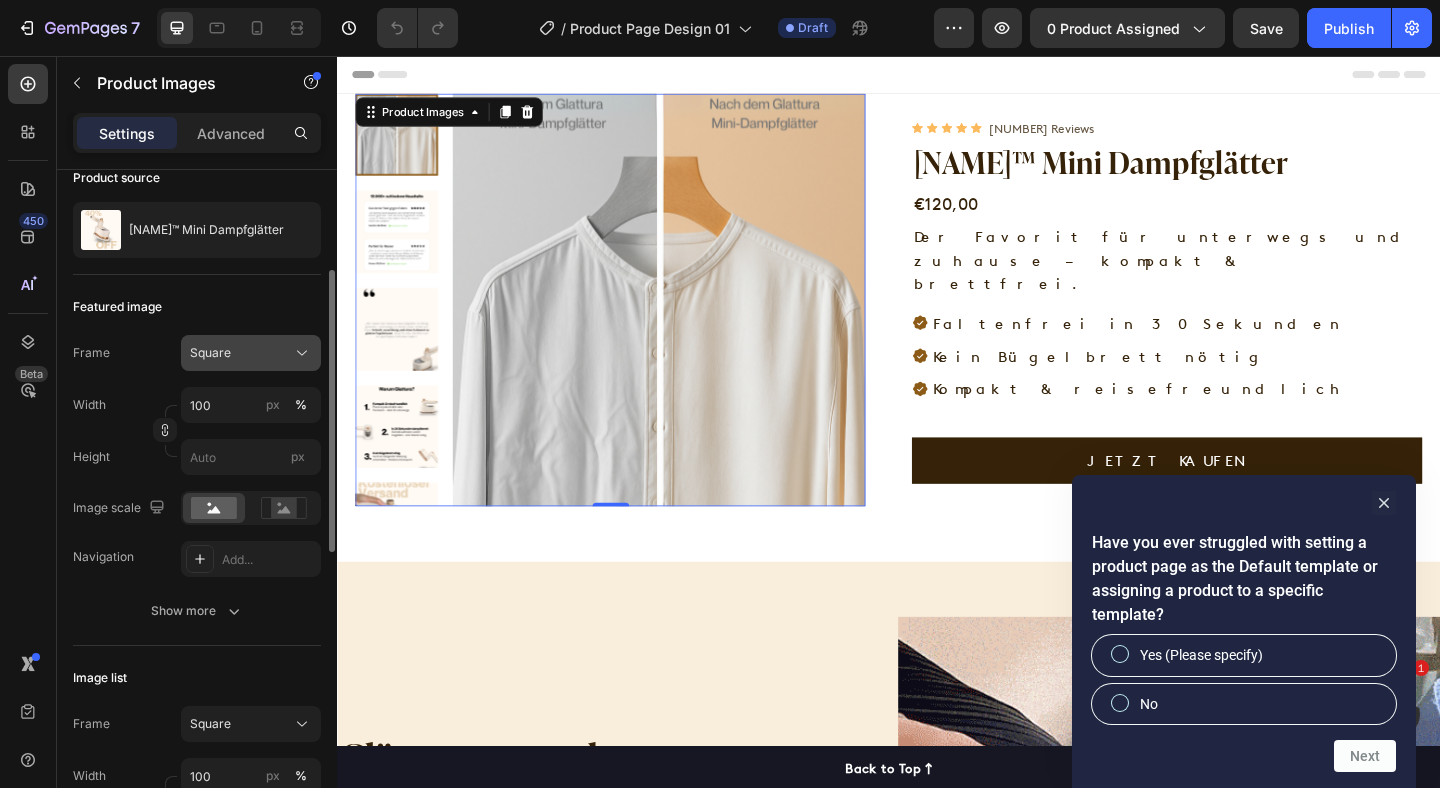 scroll, scrollTop: 187, scrollLeft: 0, axis: vertical 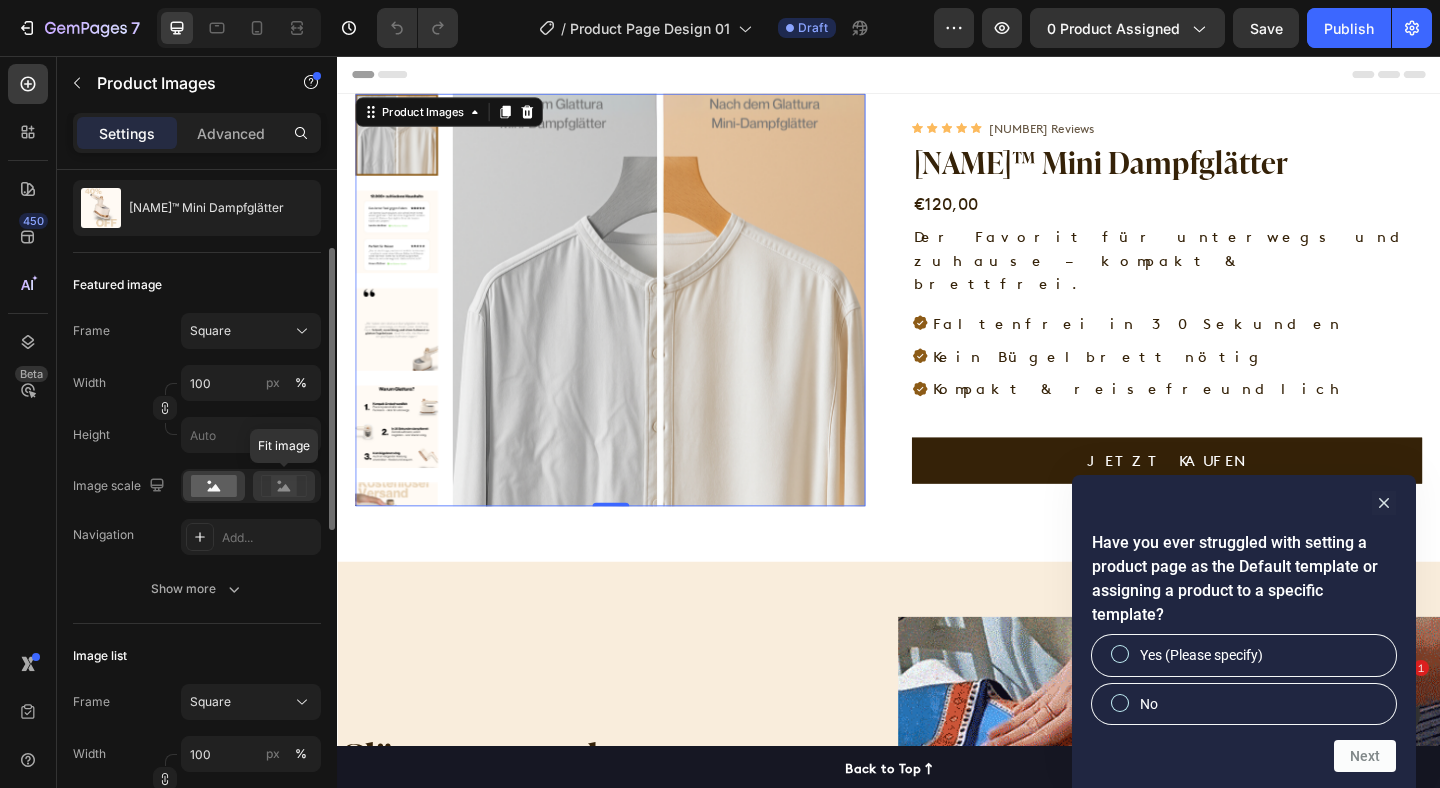 click 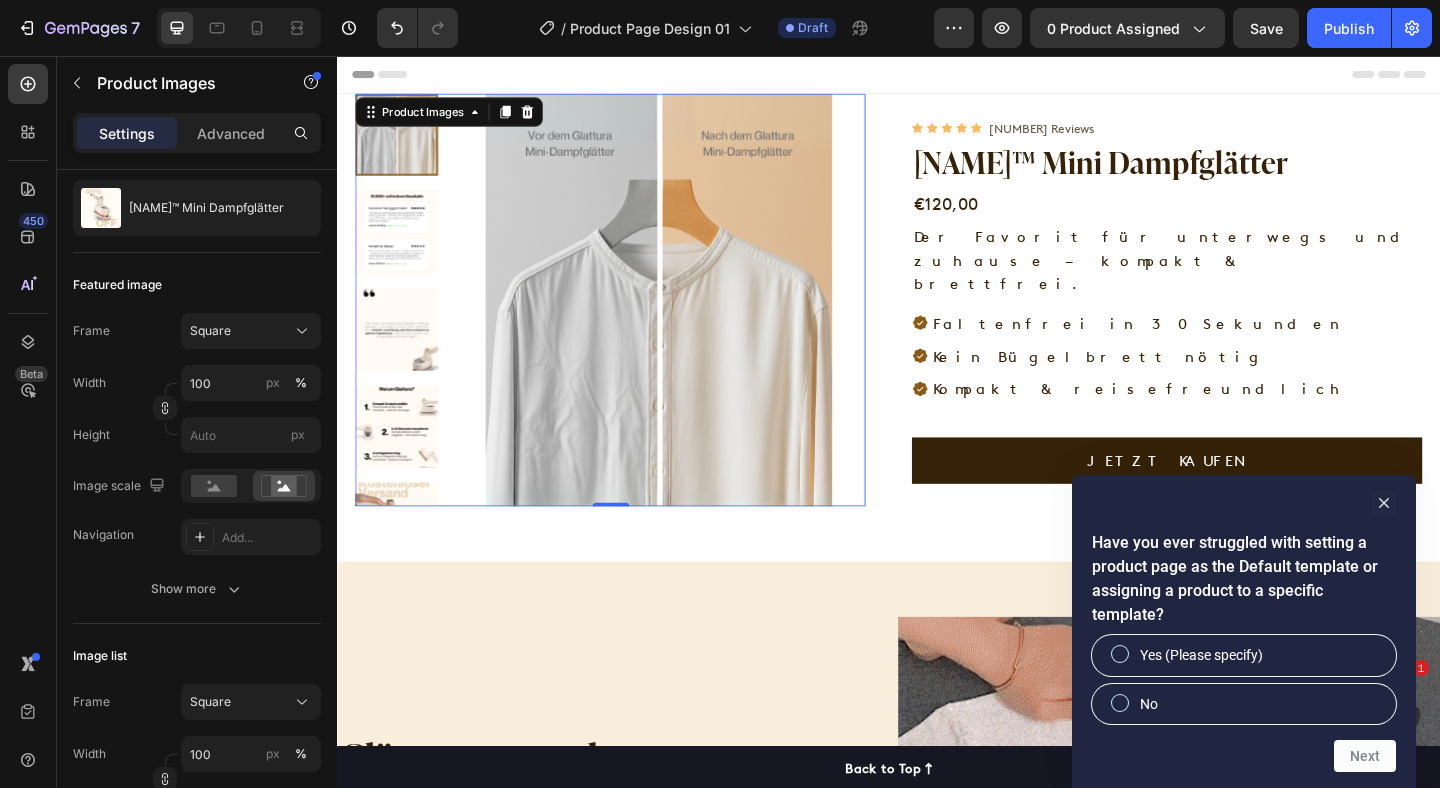 click at bounding box center (402, 248) 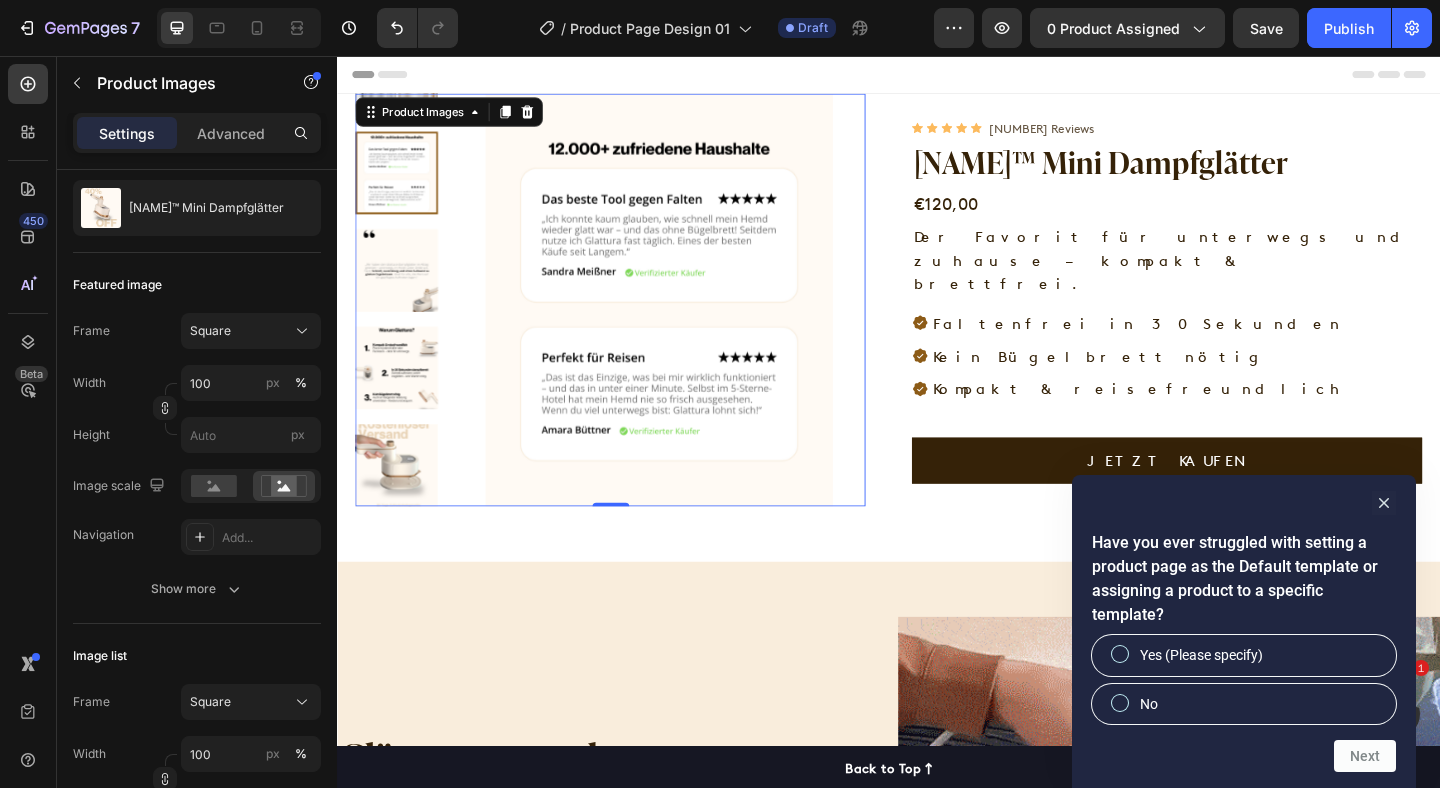 click at bounding box center [402, 290] 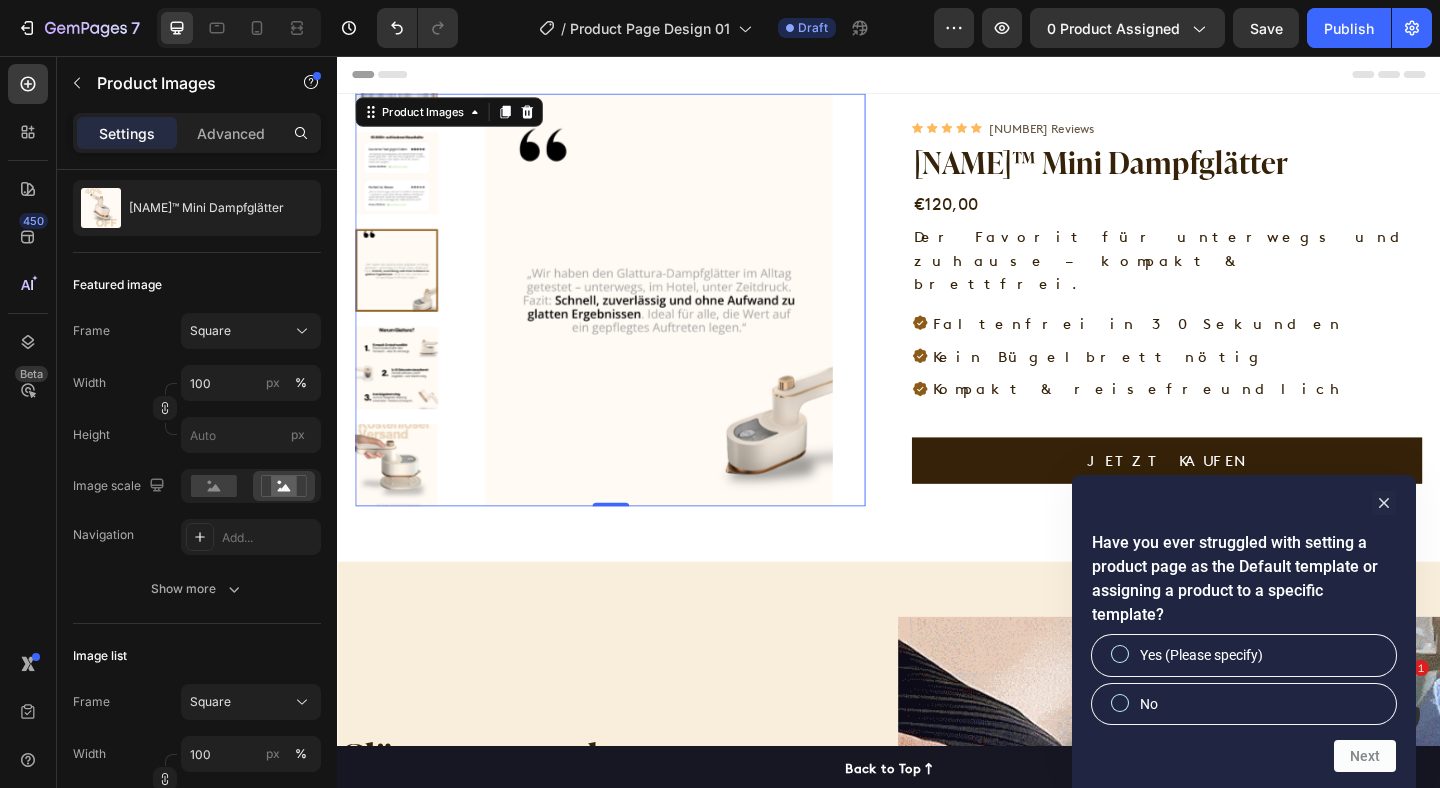 click at bounding box center (402, 321) 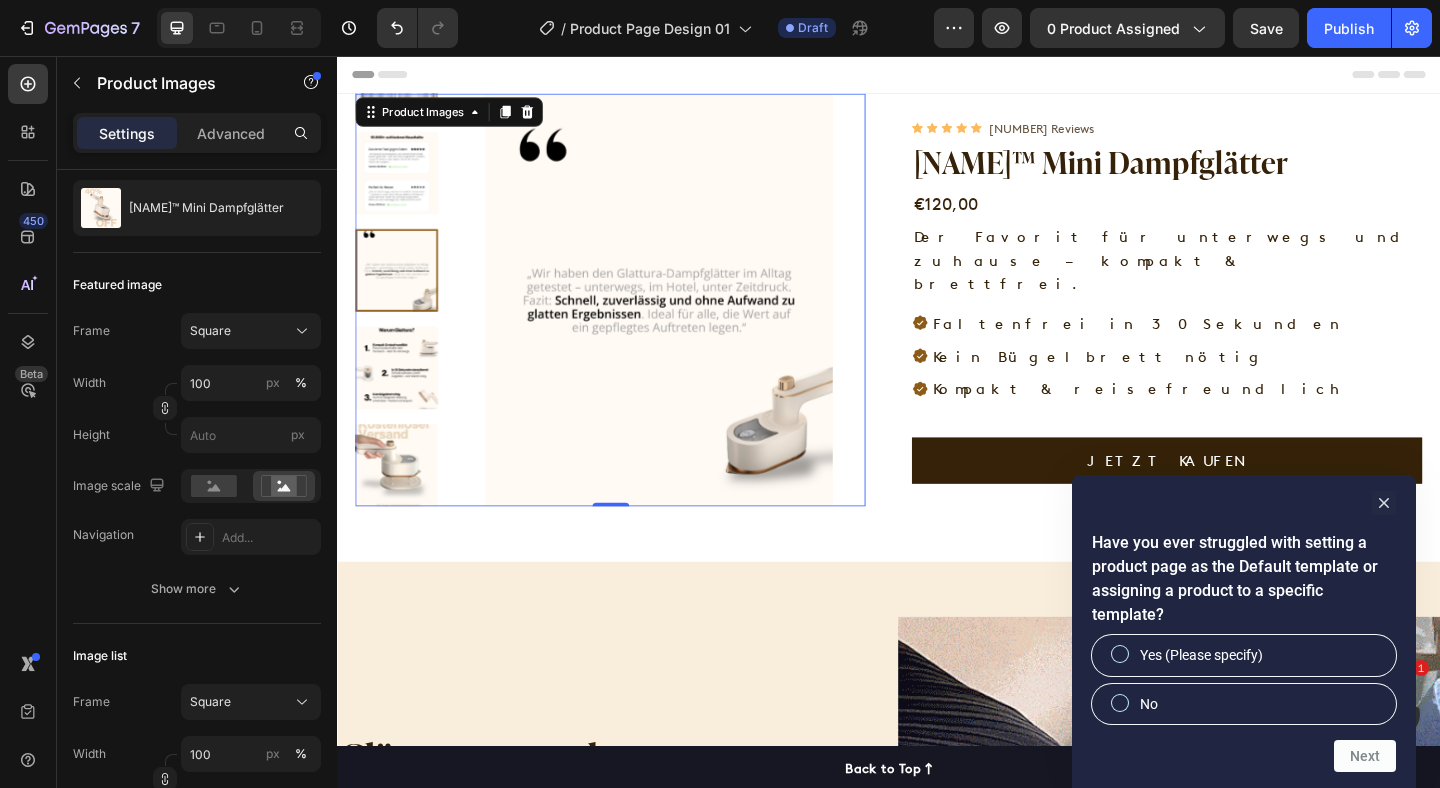 click at bounding box center (402, 395) 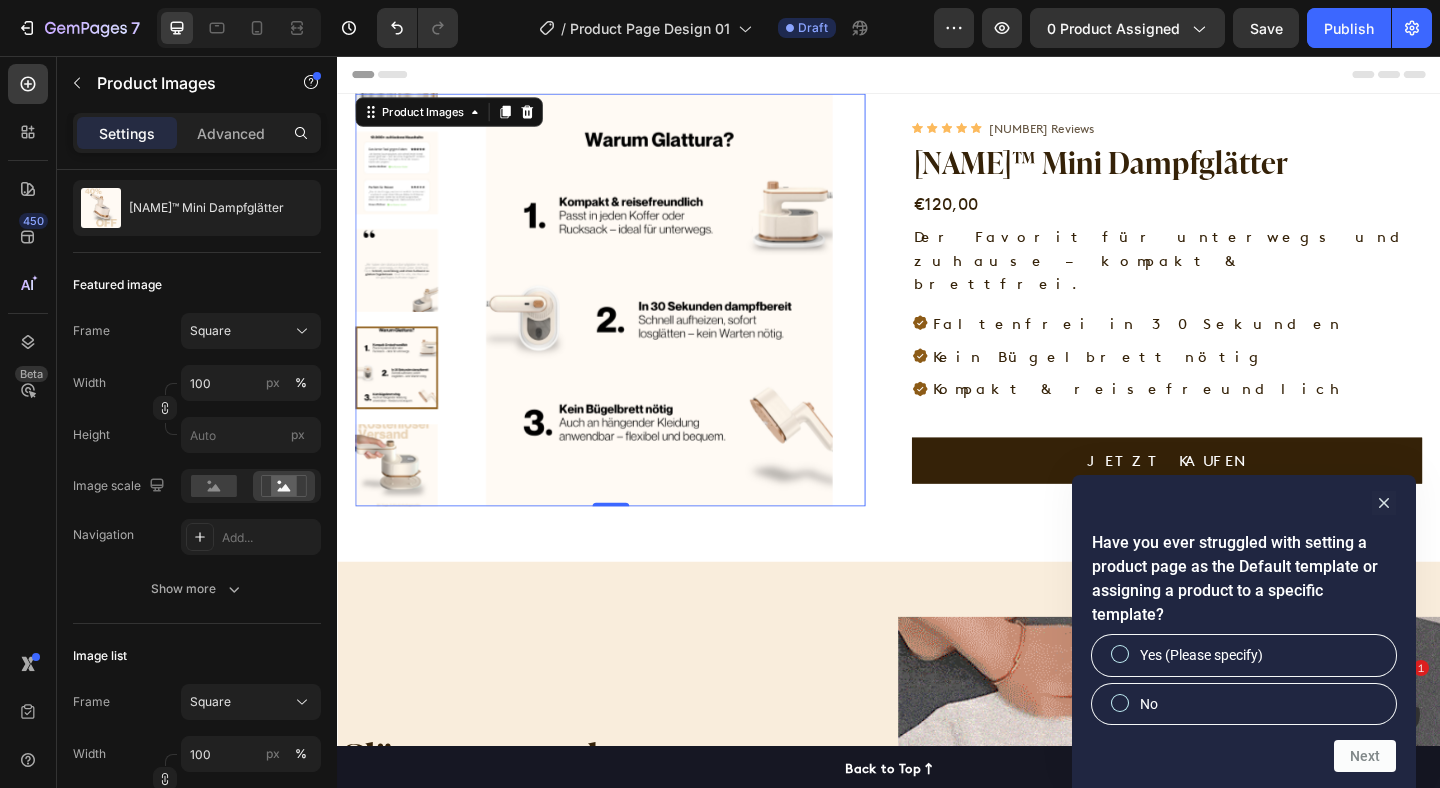 click at bounding box center [402, 395] 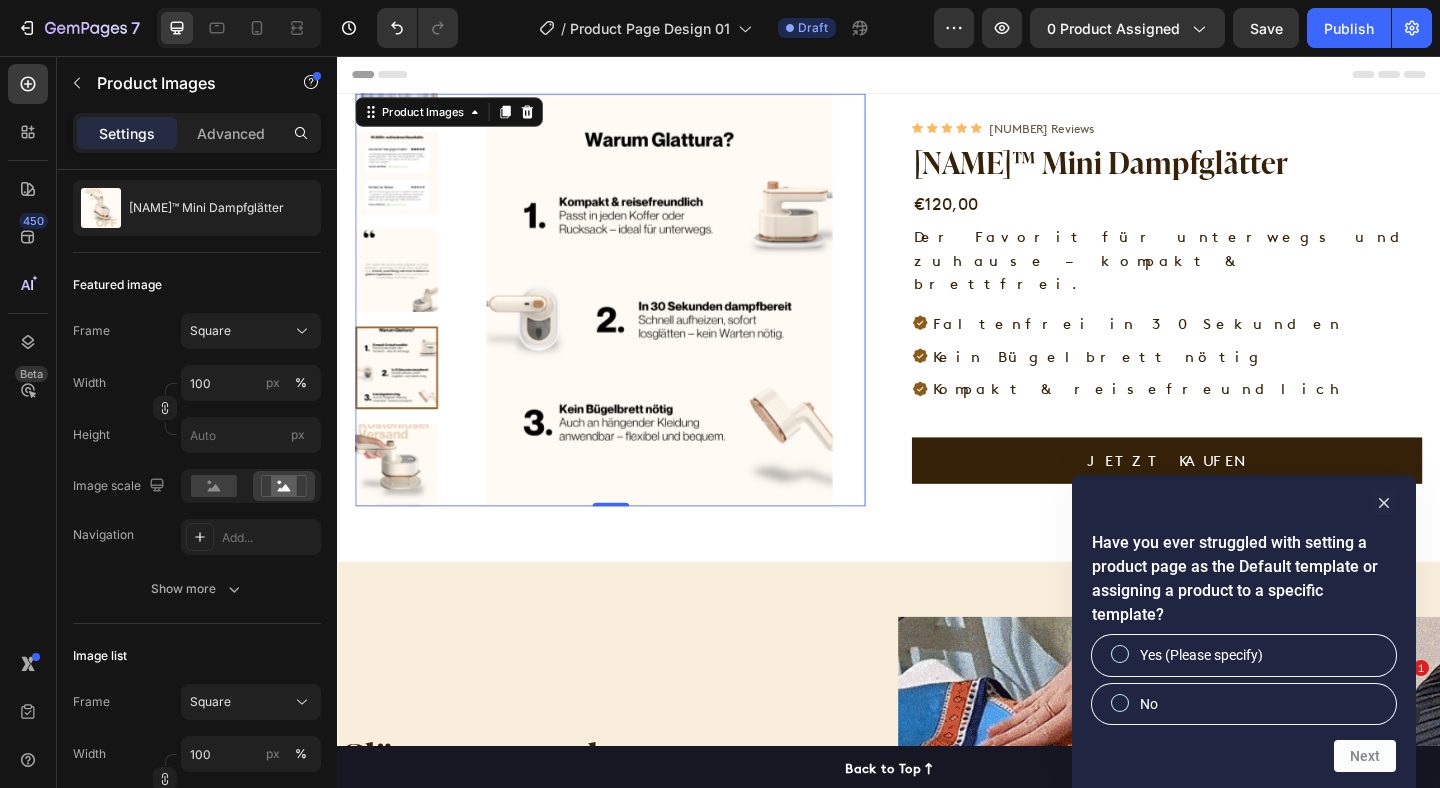 click at bounding box center (402, 321) 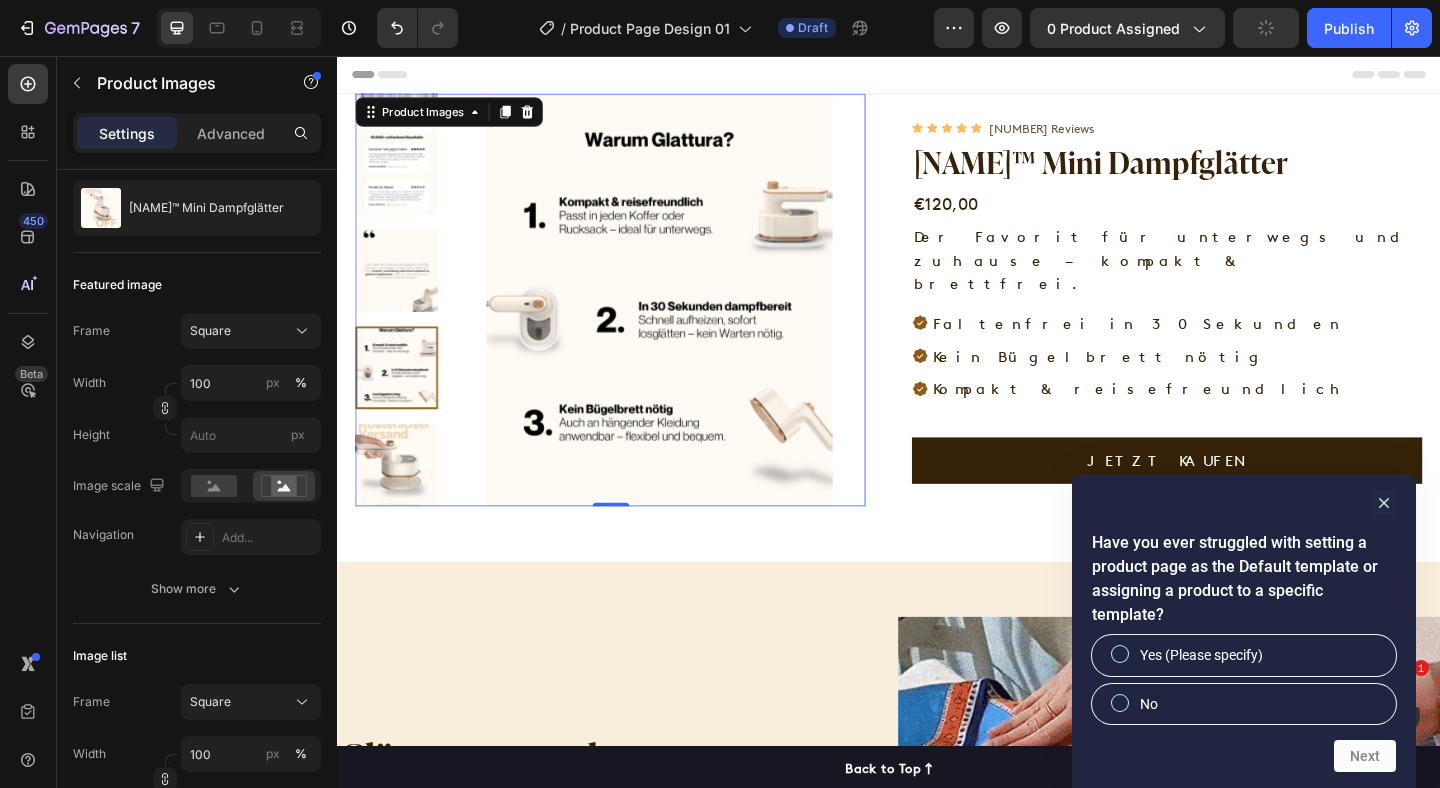 click at bounding box center (402, 501) 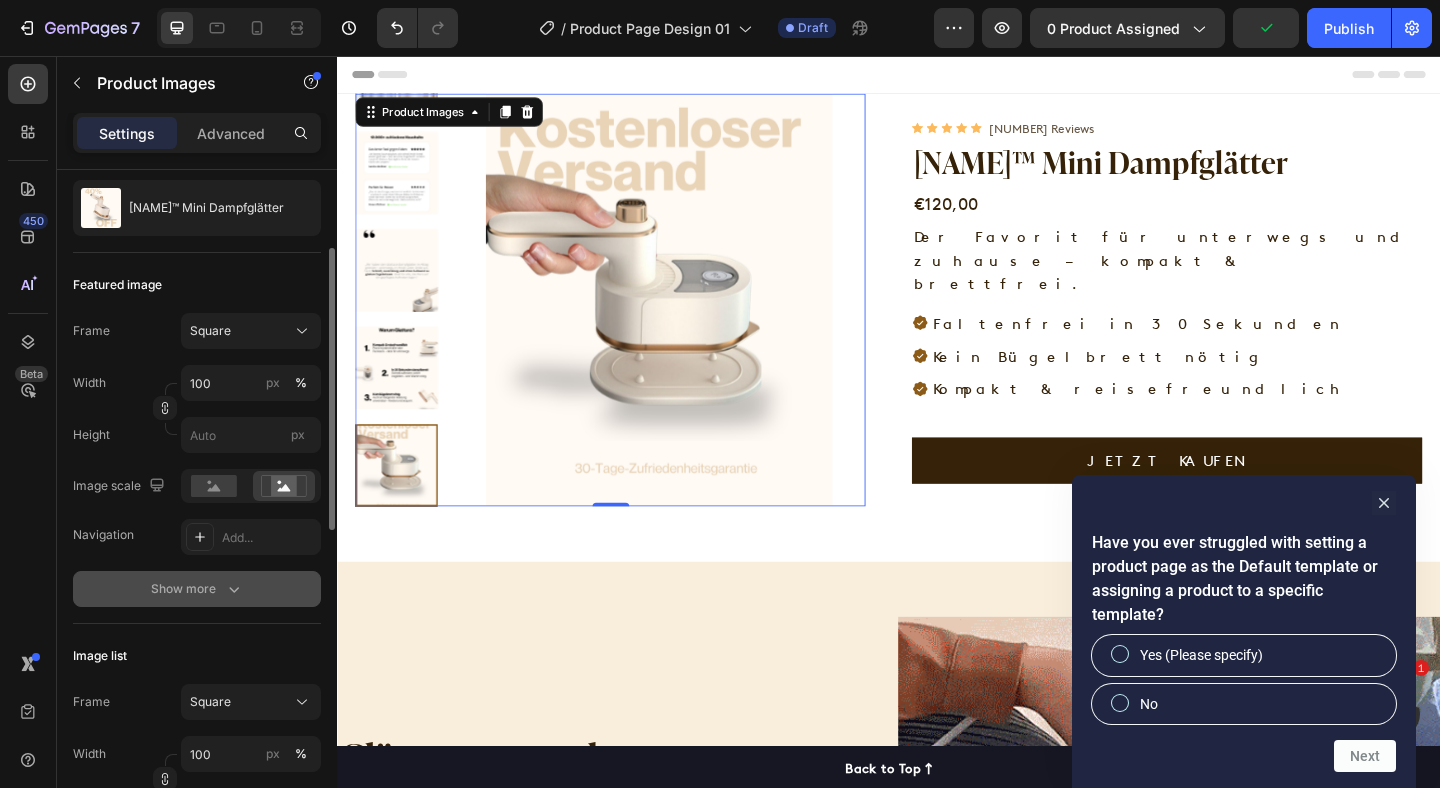 click on "Show more" at bounding box center [197, 589] 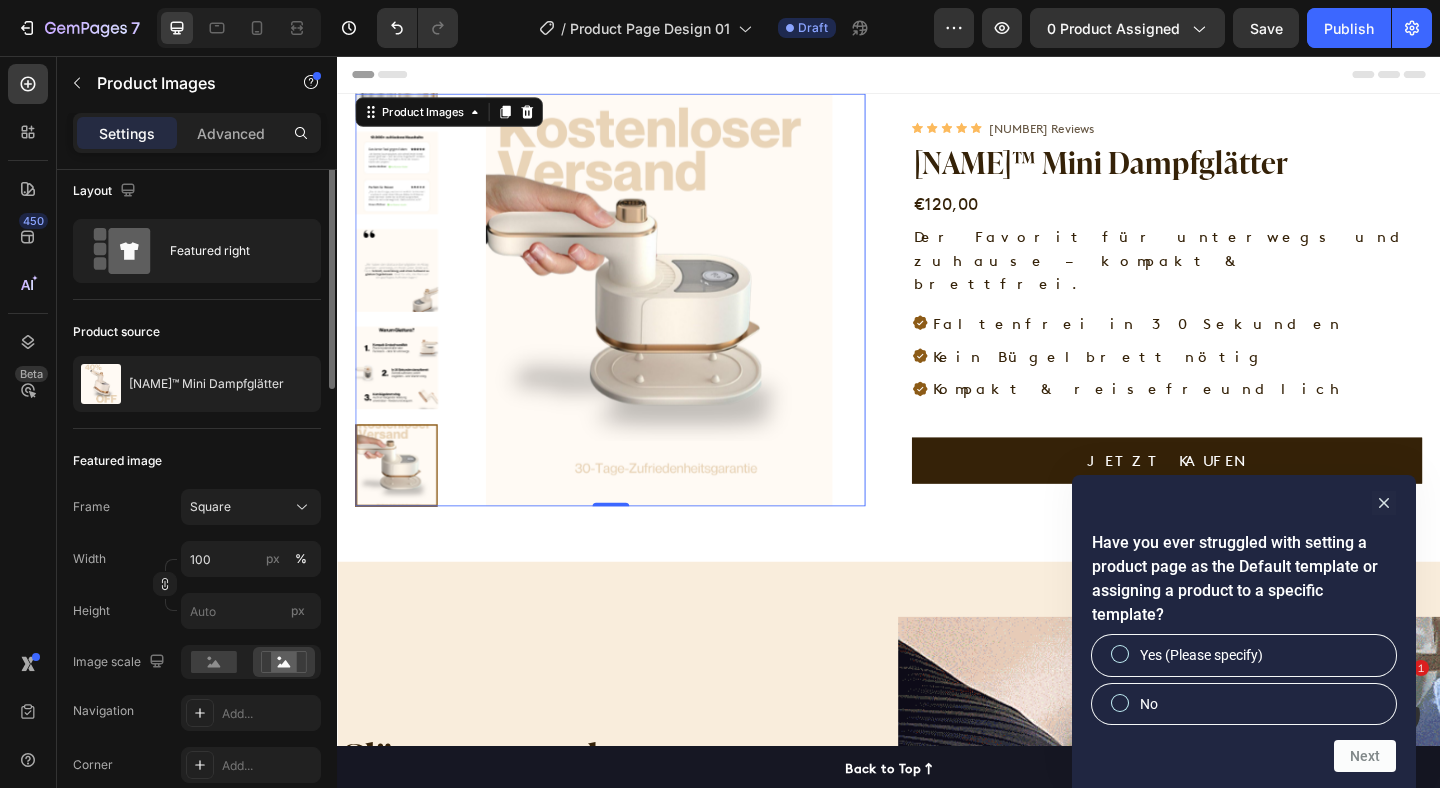 scroll, scrollTop: 0, scrollLeft: 0, axis: both 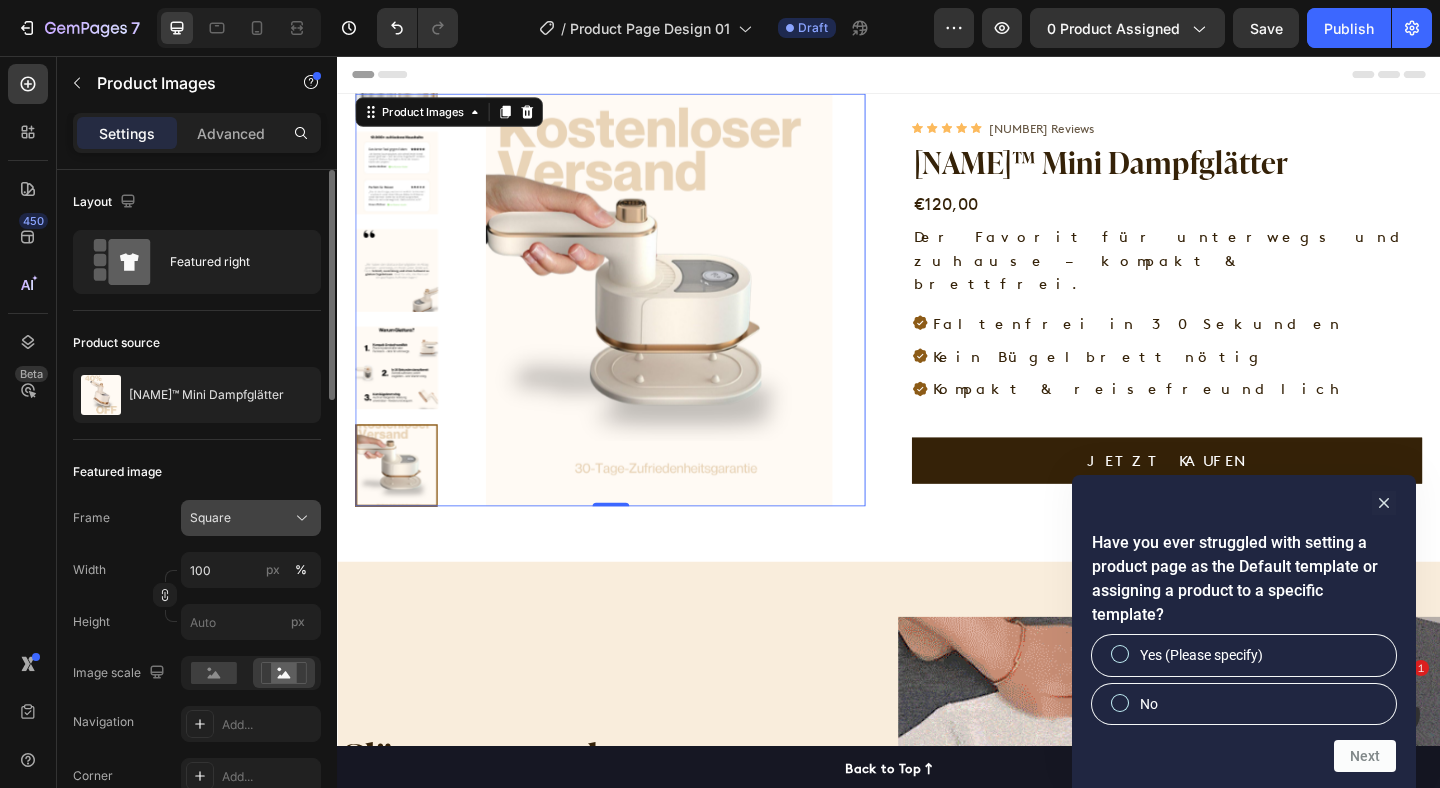 click on "Square" at bounding box center (251, 518) 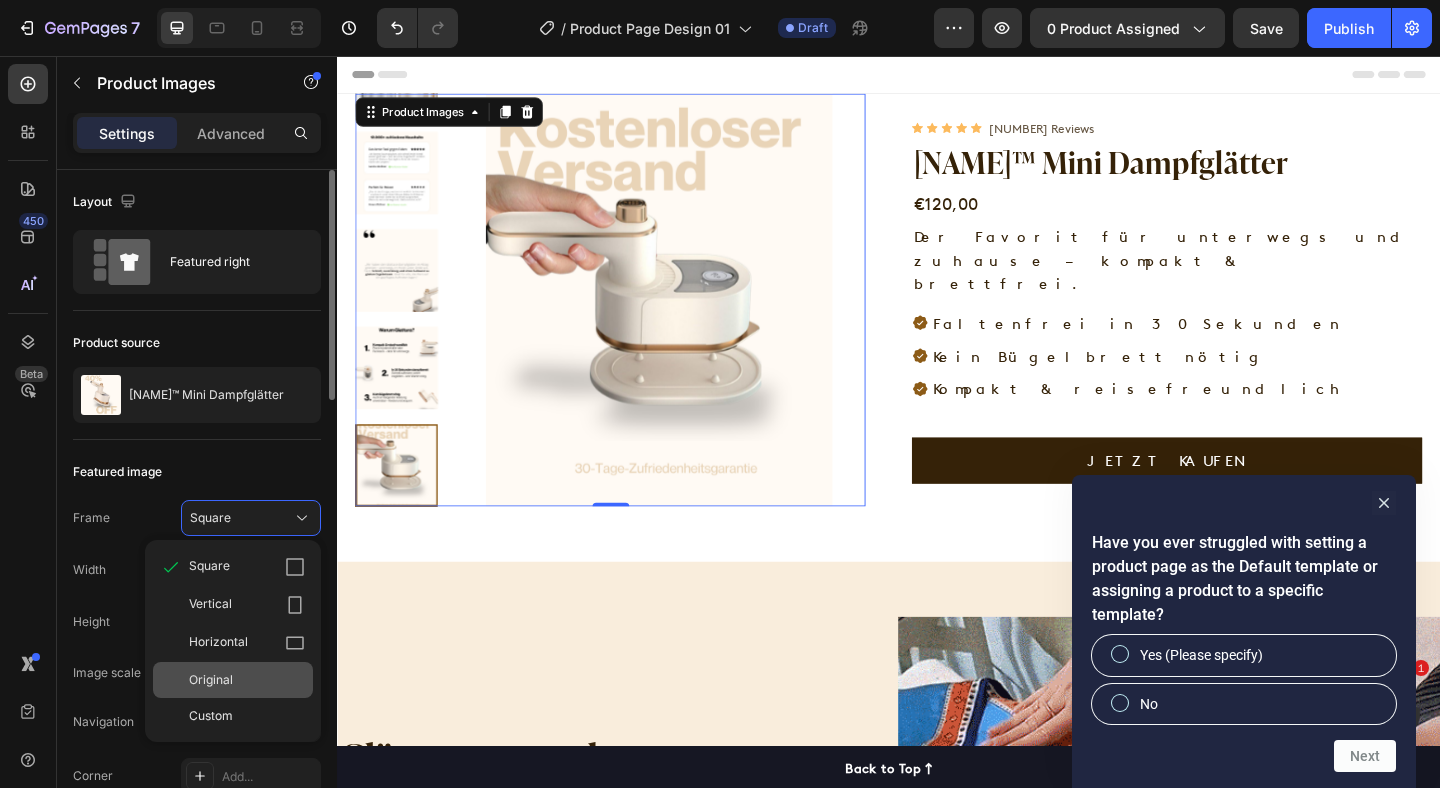 click on "Original" at bounding box center (247, 680) 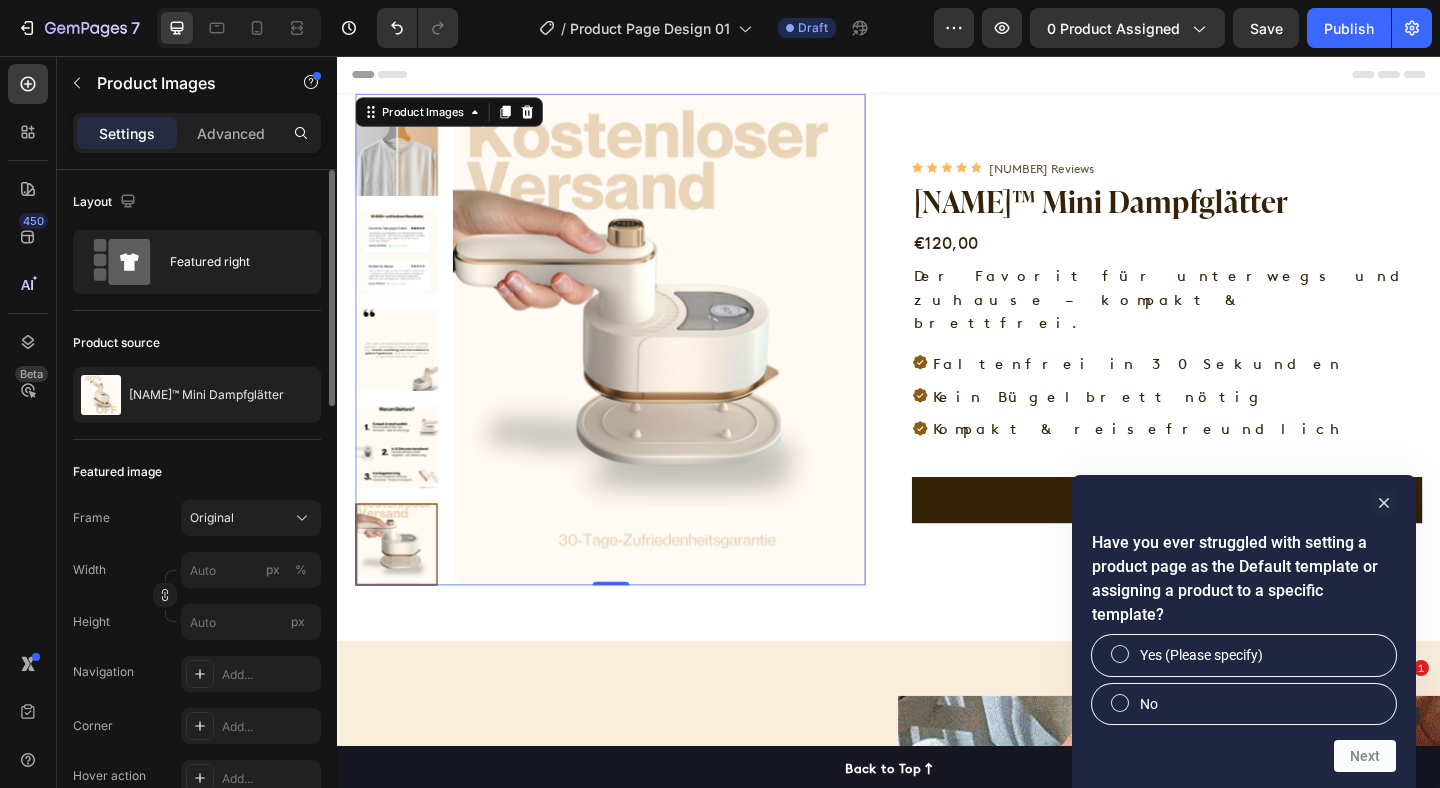 click at bounding box center (402, 270) 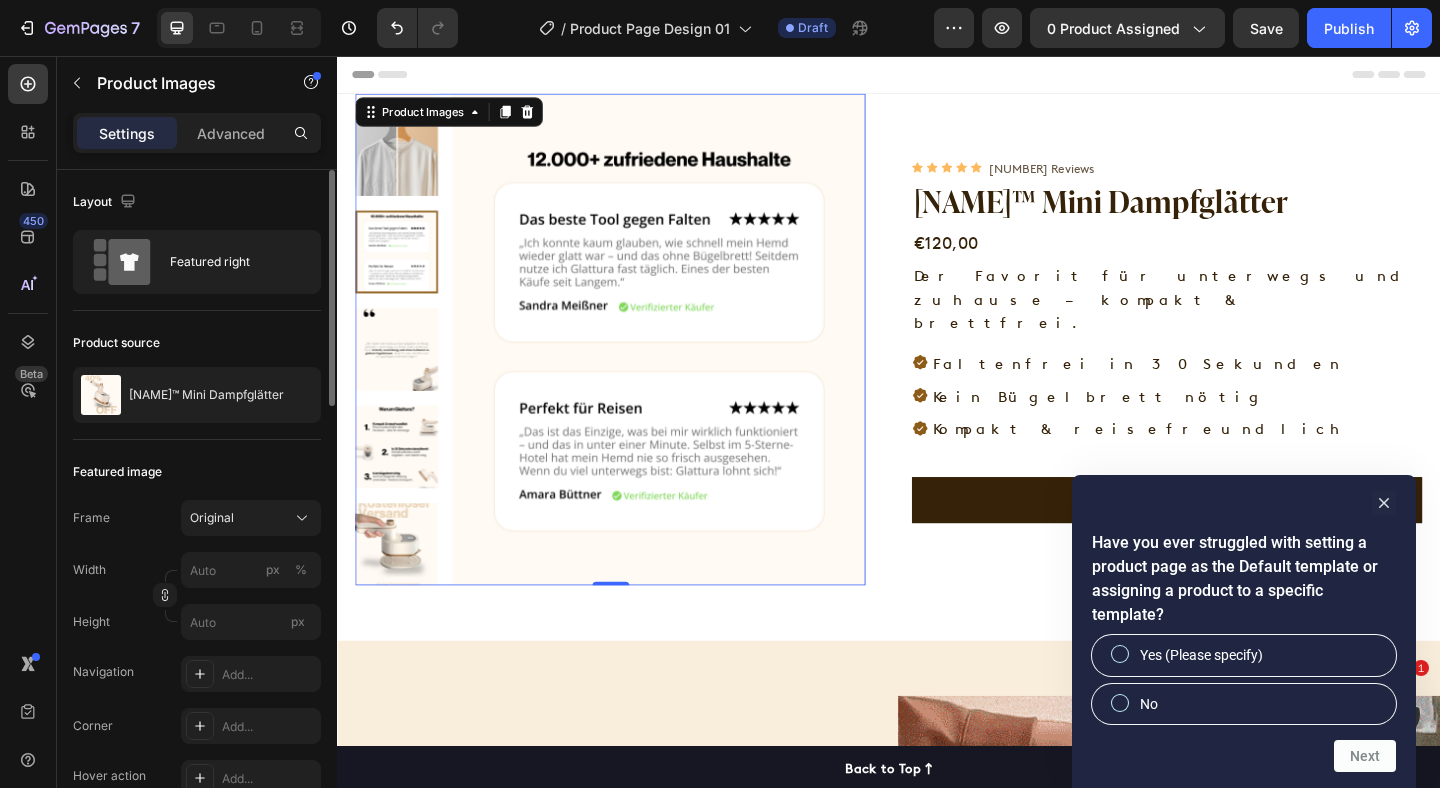 click at bounding box center [402, 376] 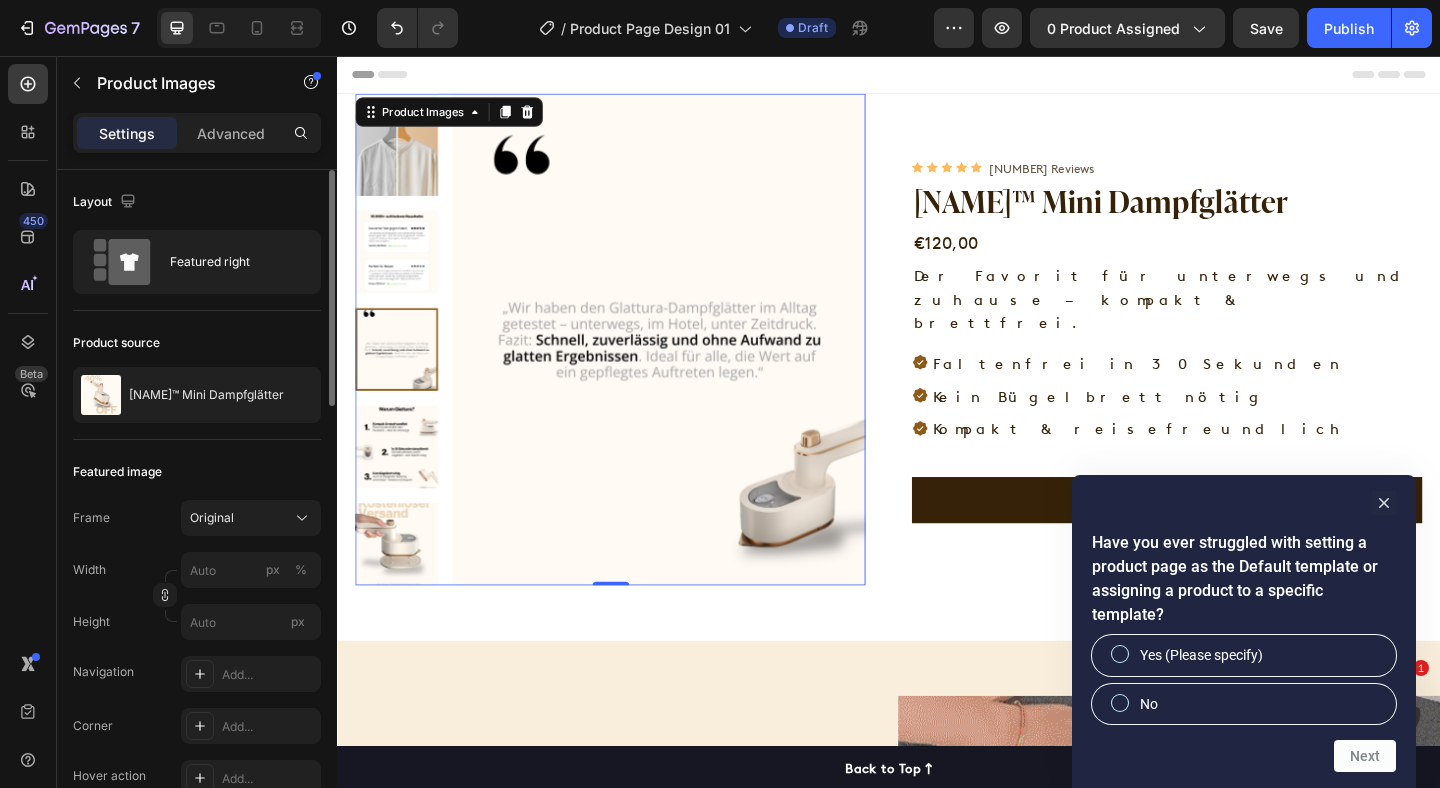 click at bounding box center [402, 481] 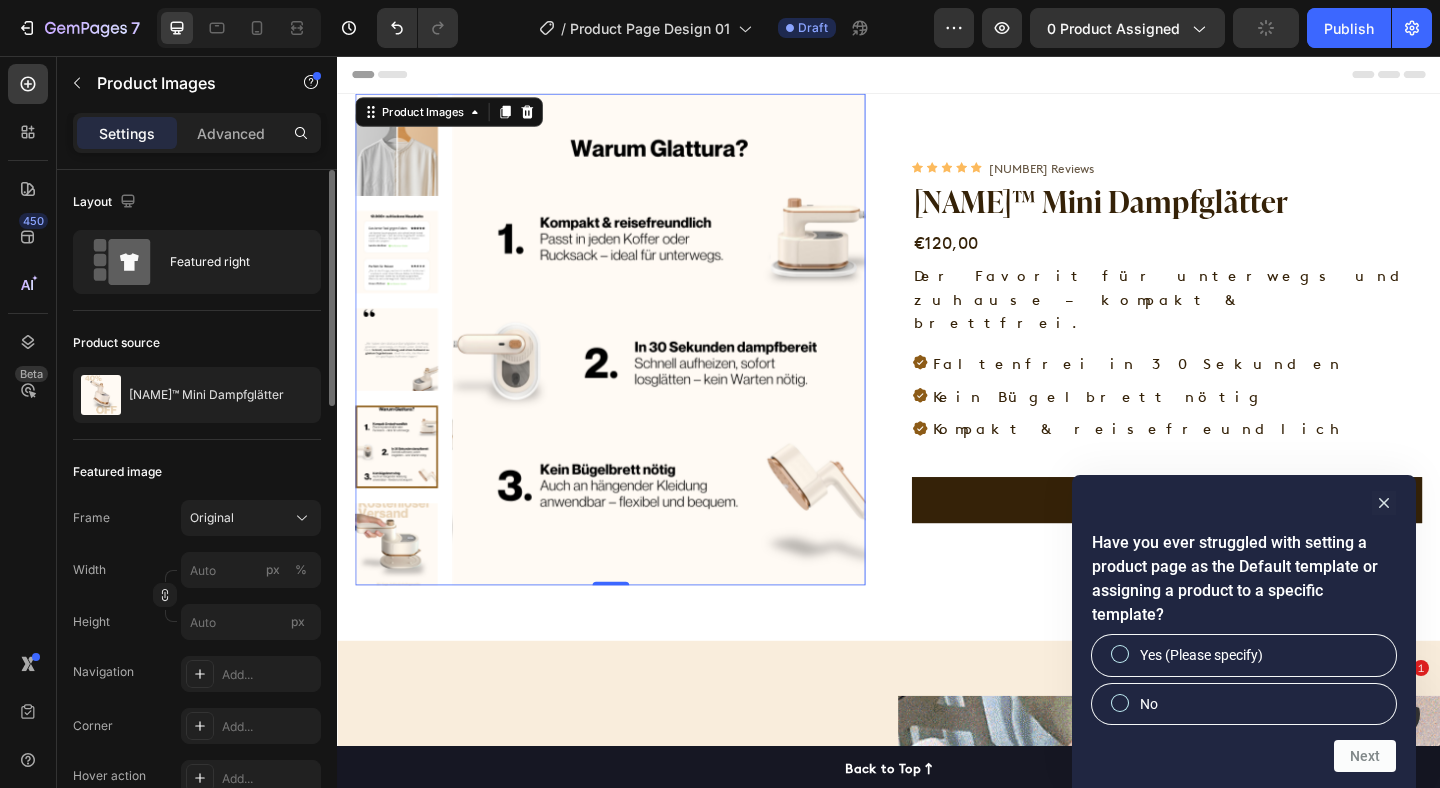 click at bounding box center [402, 481] 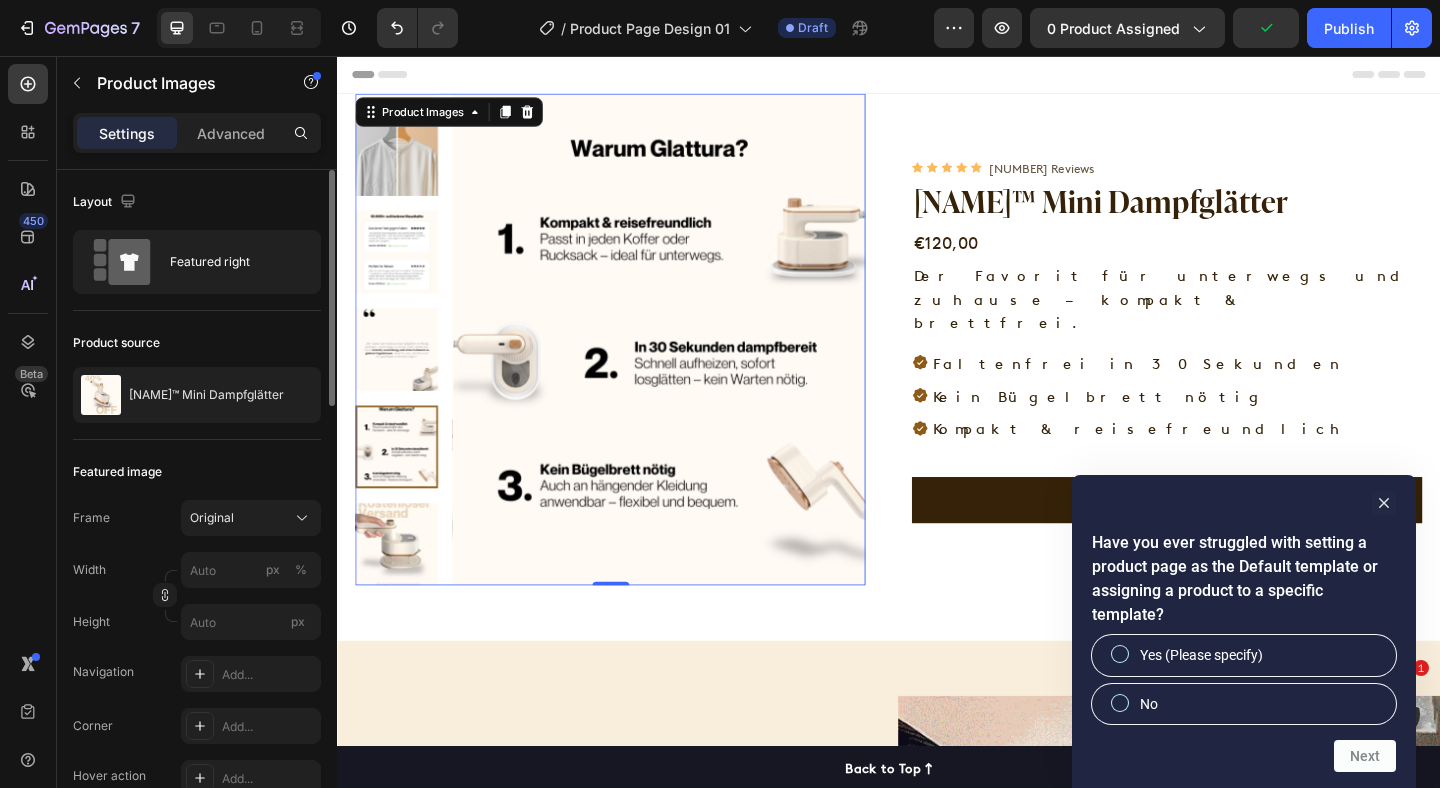 click at bounding box center [402, 587] 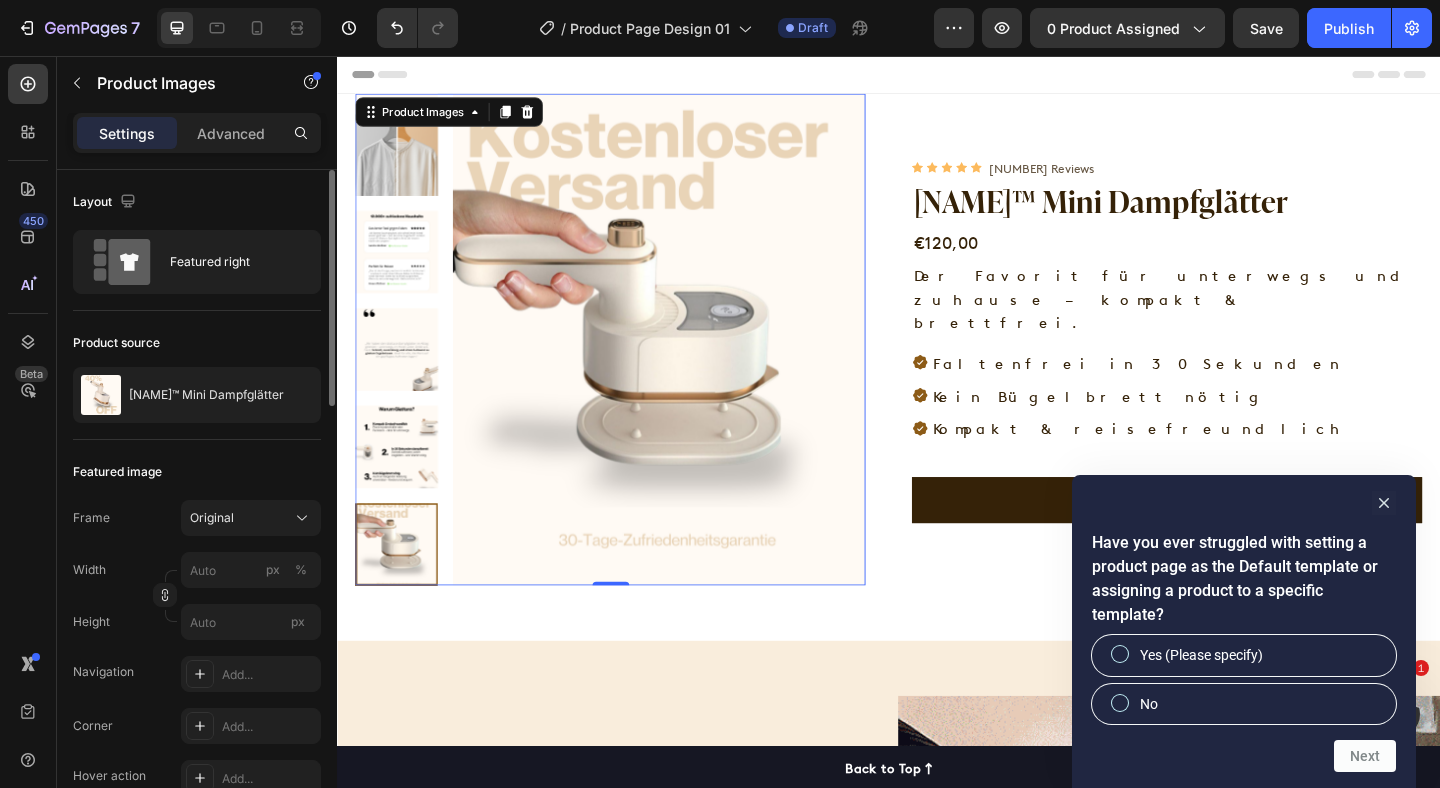 click at bounding box center (402, 164) 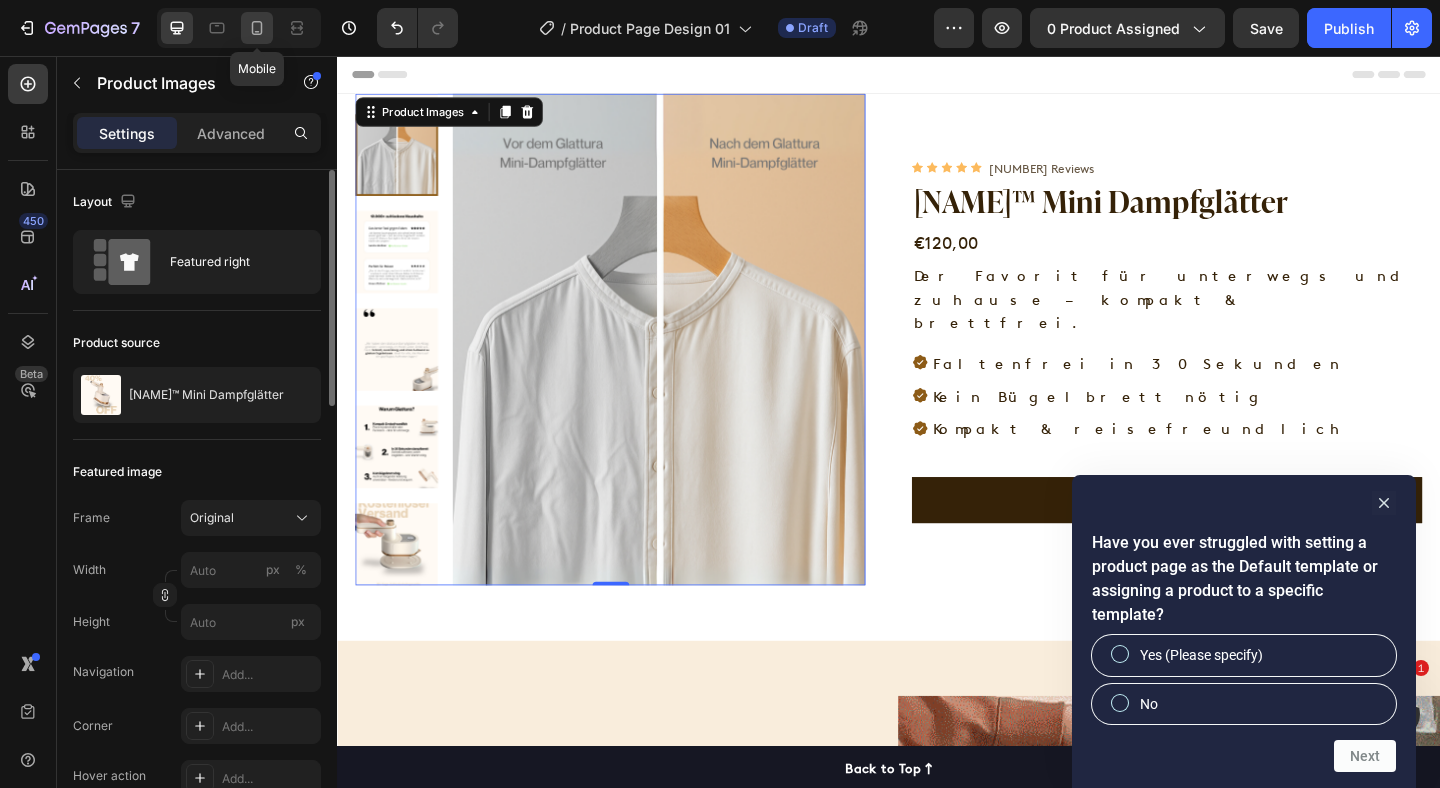 click 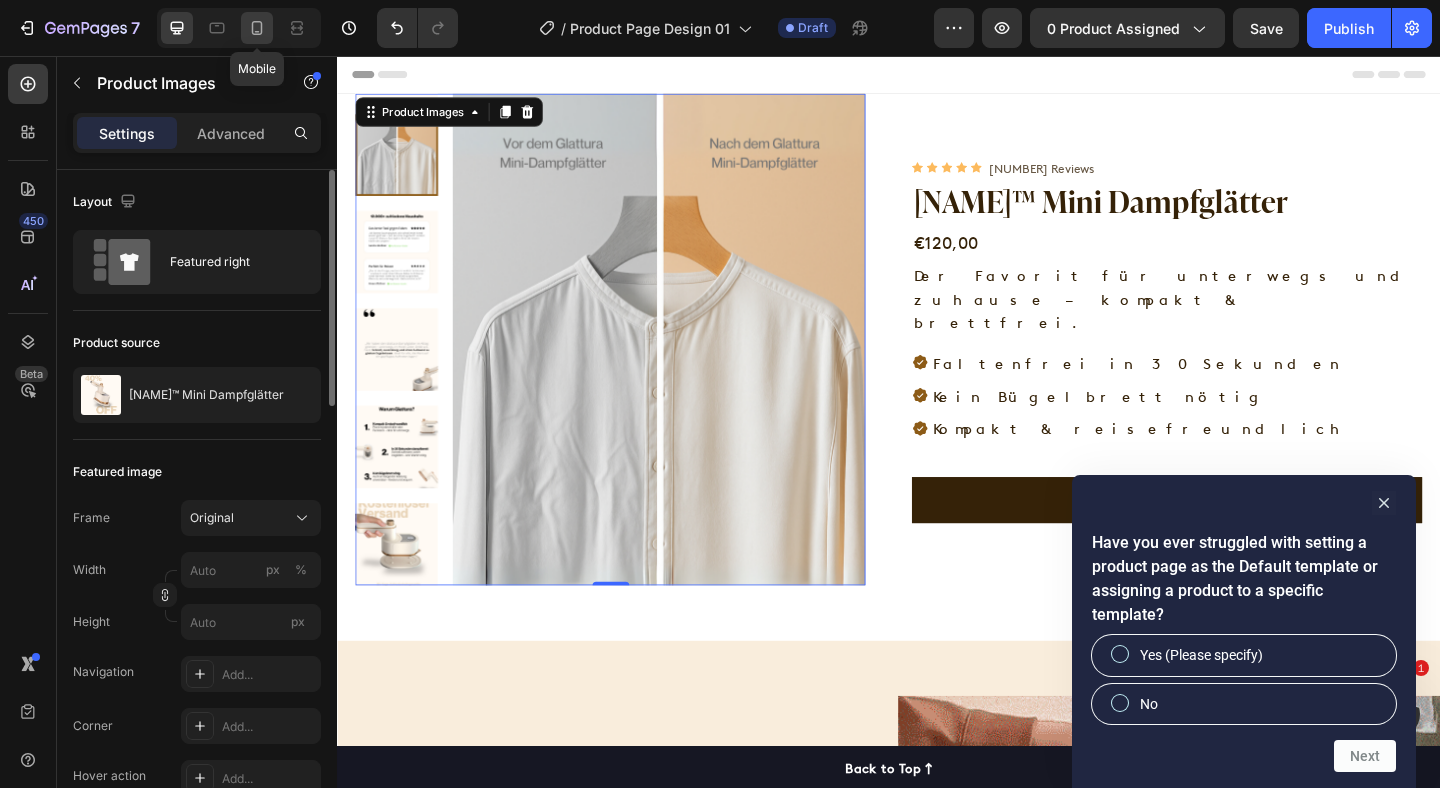 type on "100" 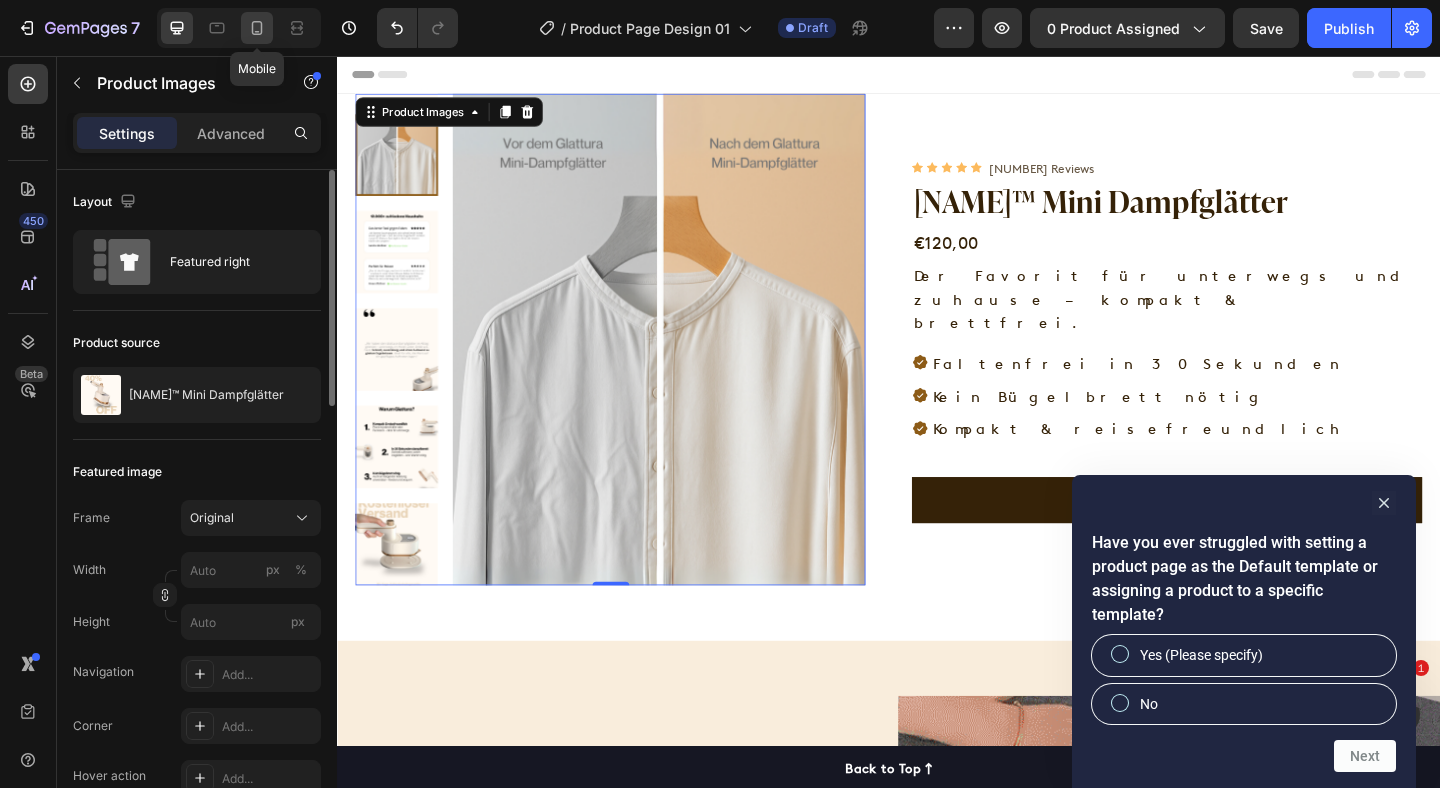 type on "10" 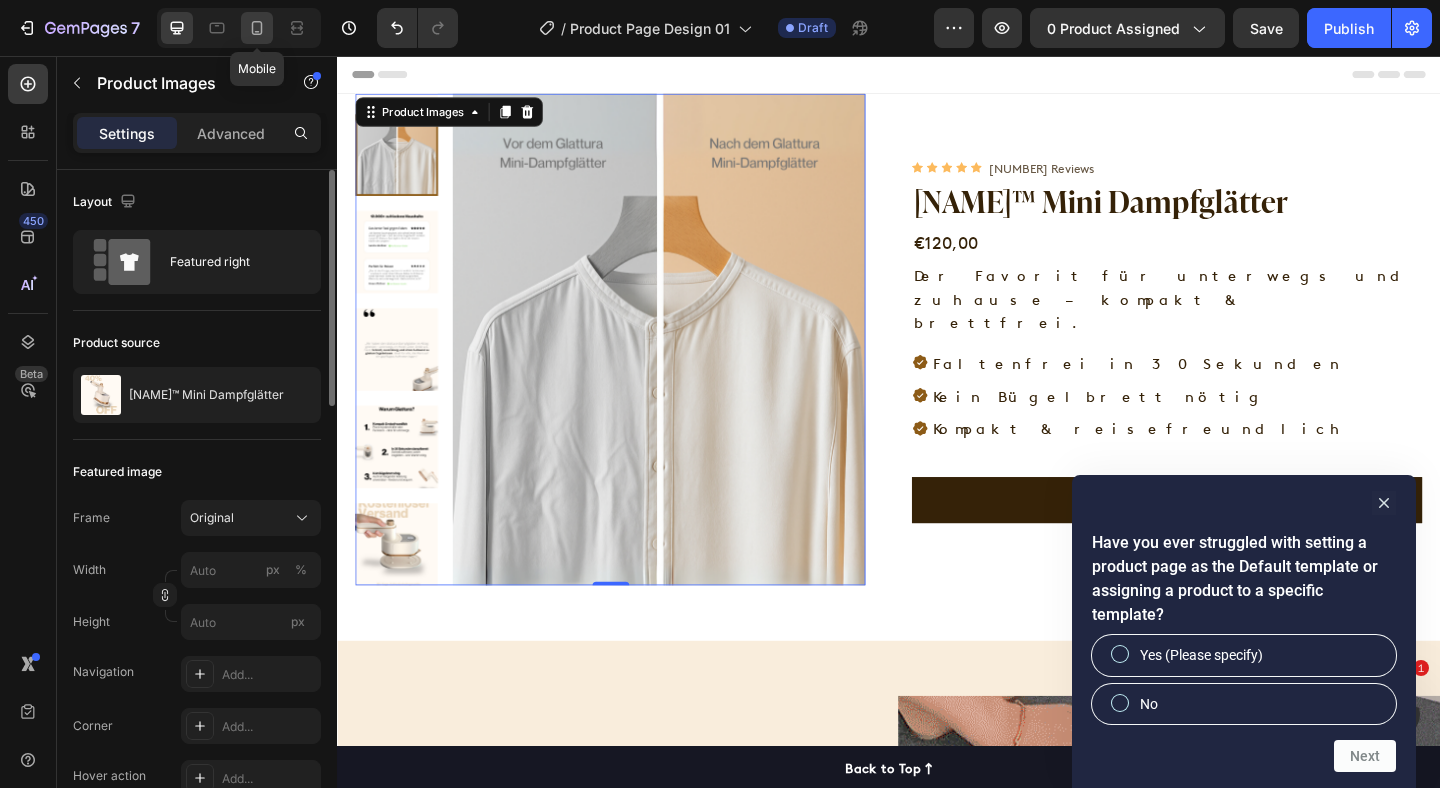 type on "10" 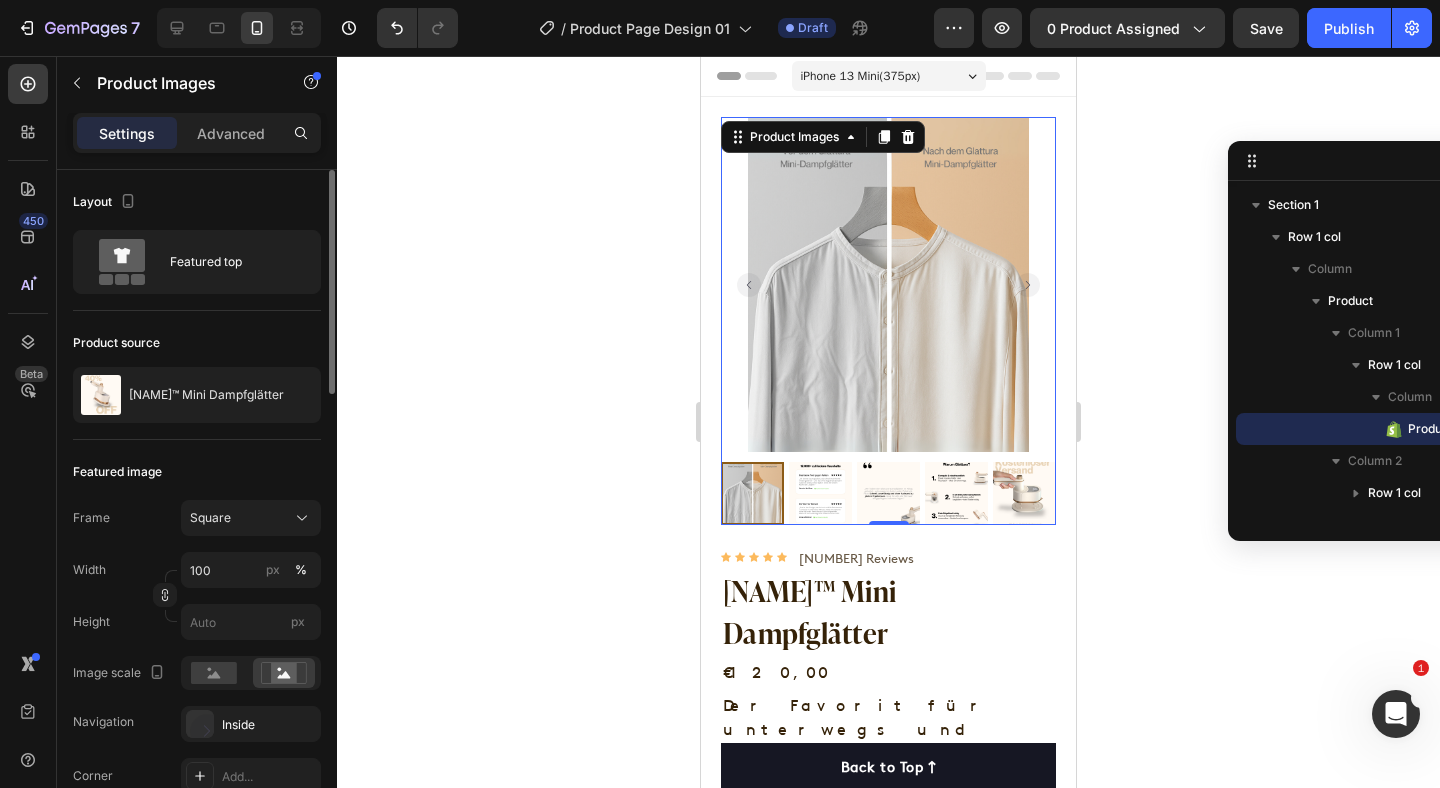 click at bounding box center (820, 493) 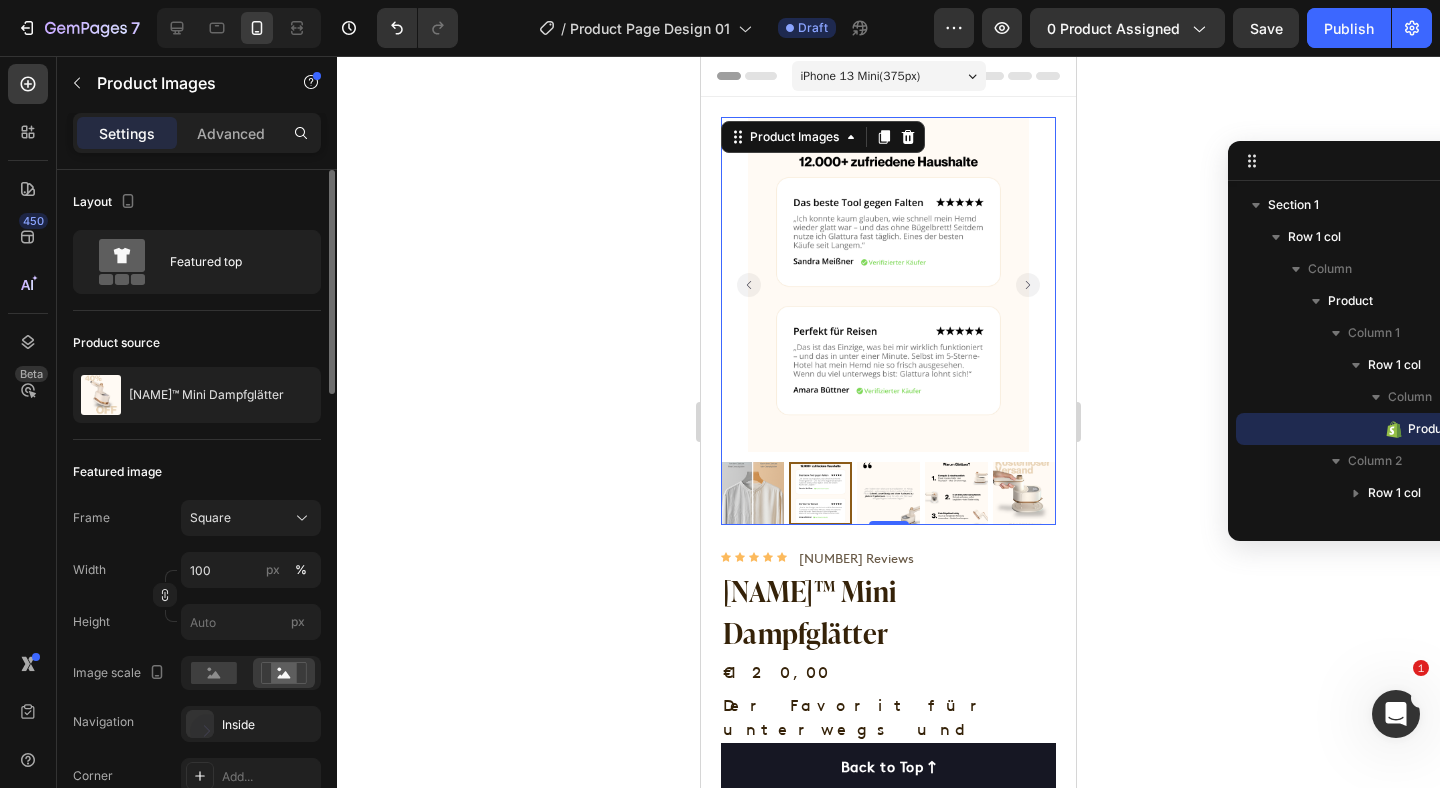 click at bounding box center (888, 493) 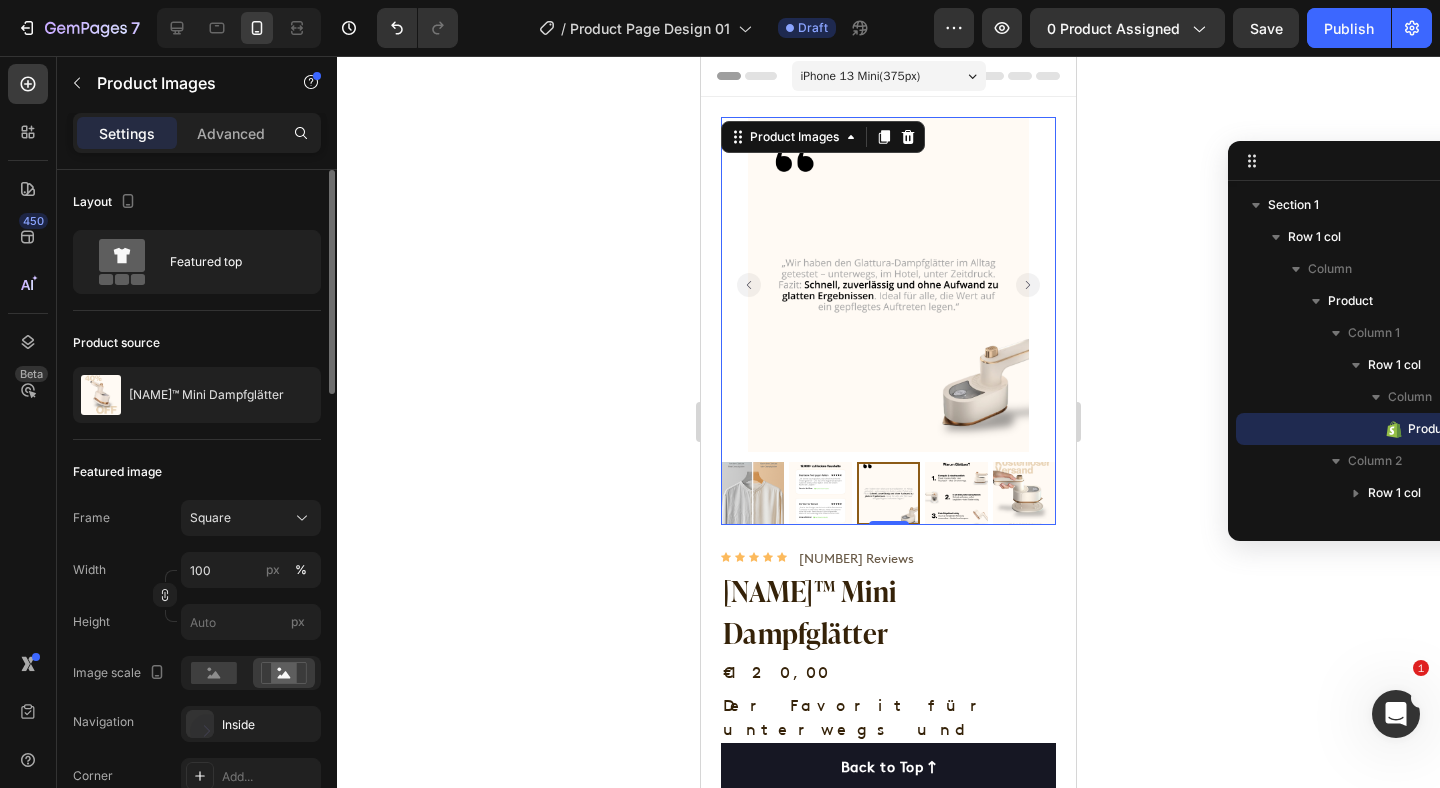 click at bounding box center (888, 493) 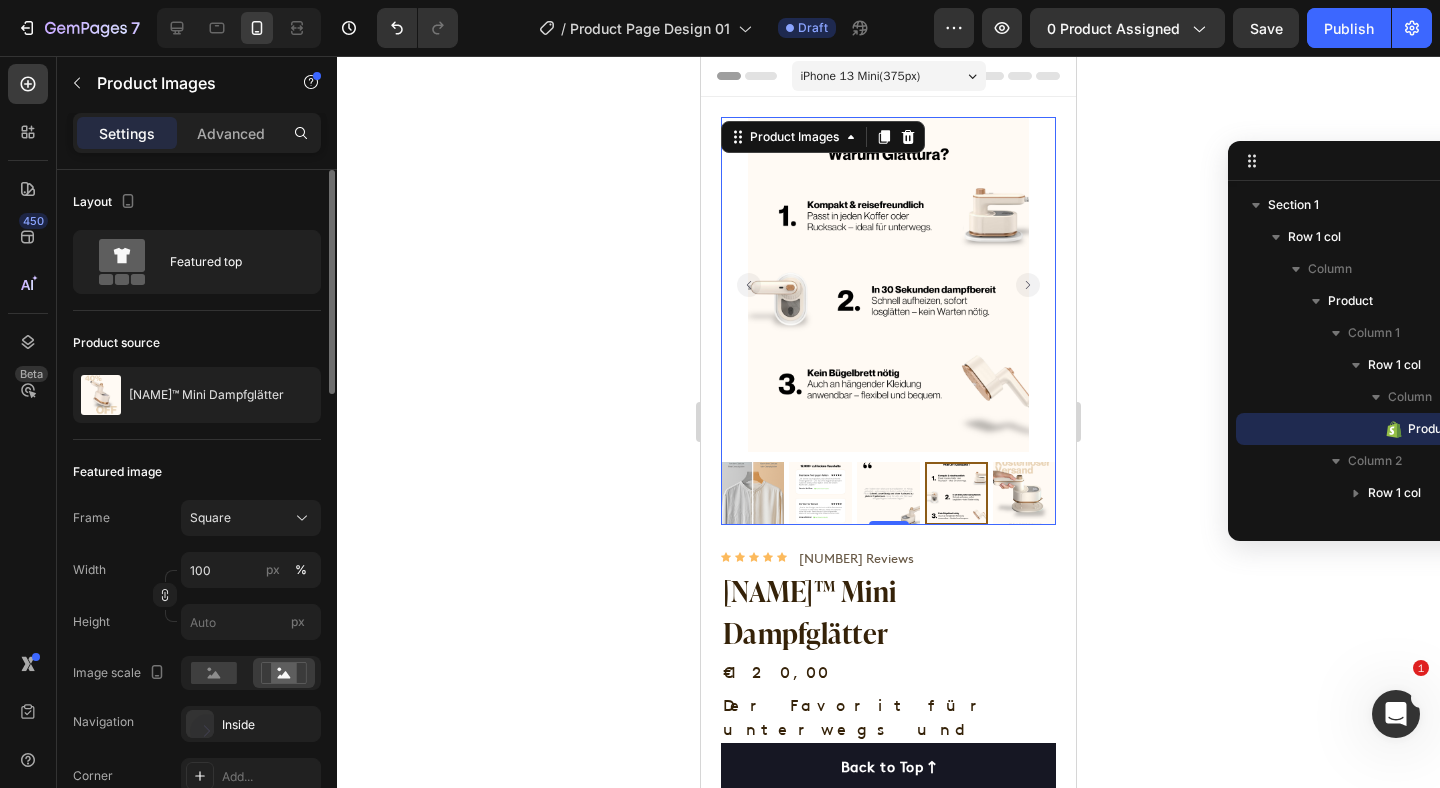 click at bounding box center (752, 493) 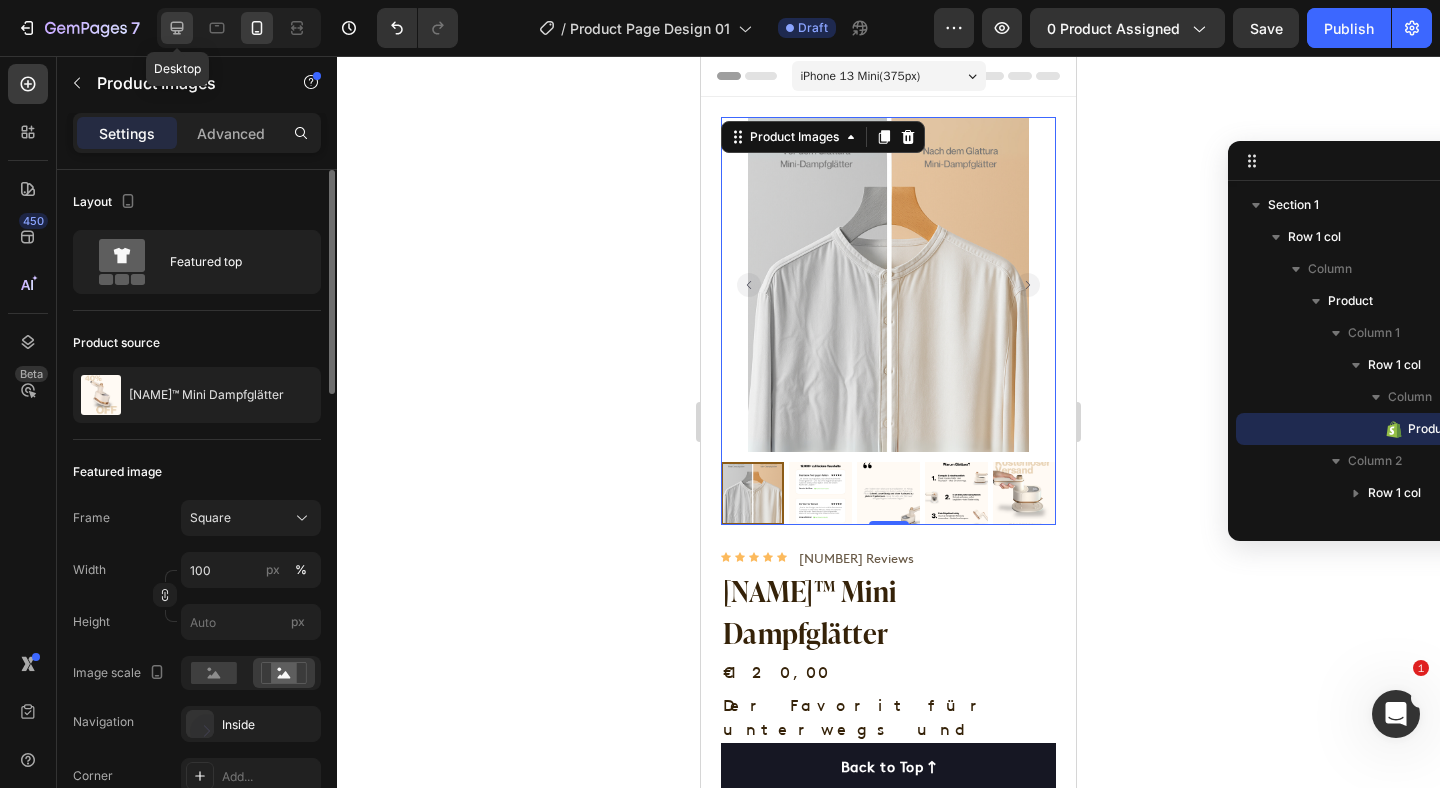 click 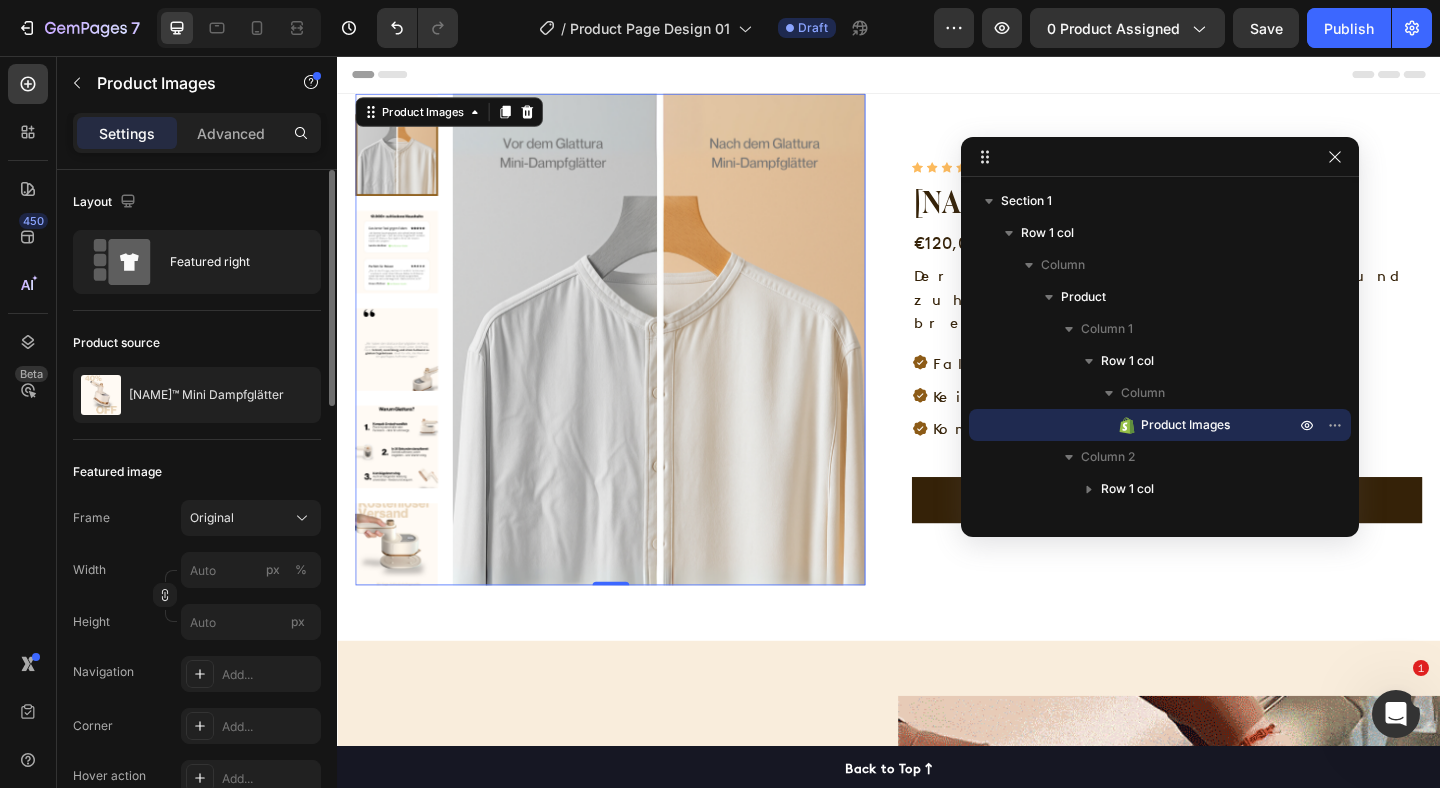 drag, startPoint x: 1292, startPoint y: 161, endPoint x: 1209, endPoint y: 157, distance: 83.09633 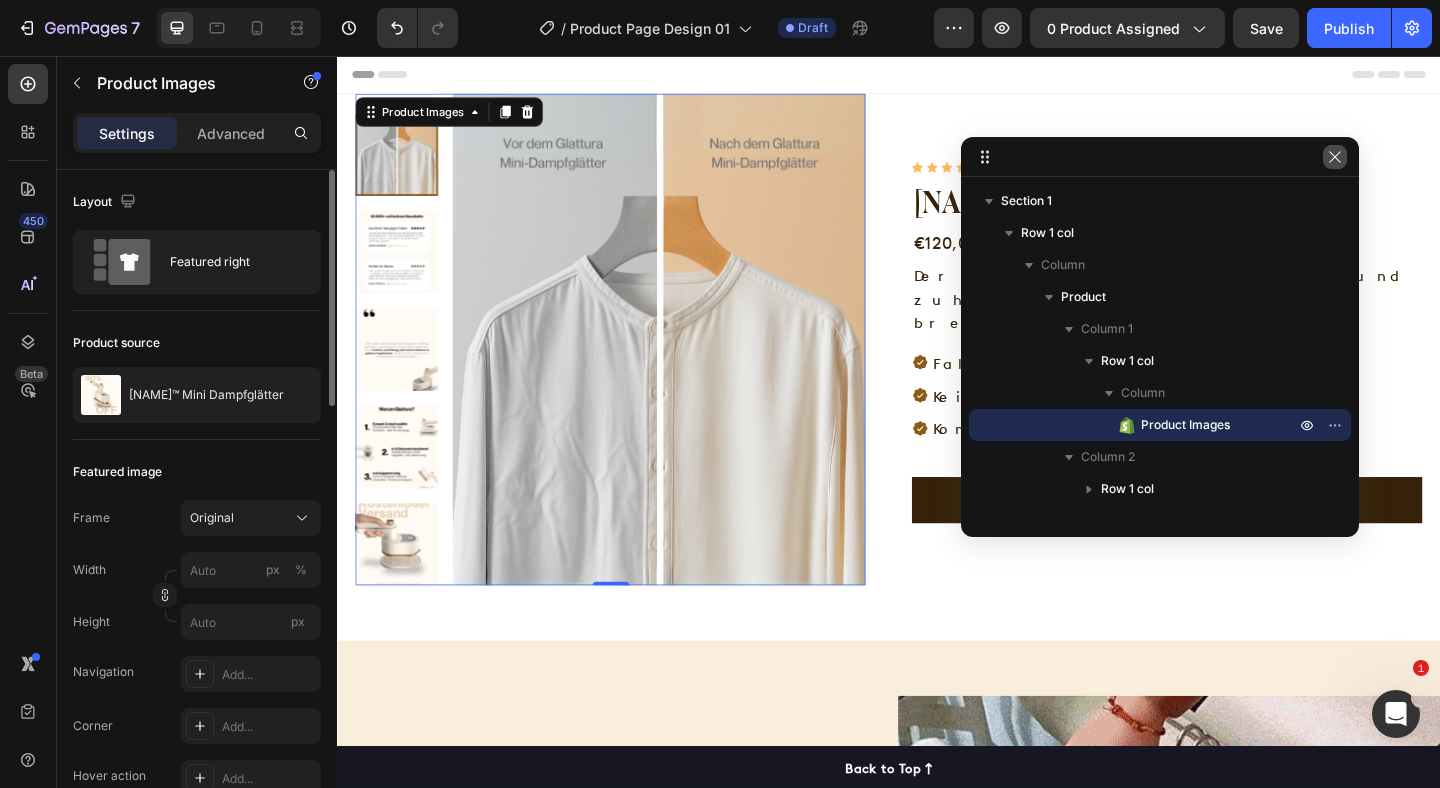 click 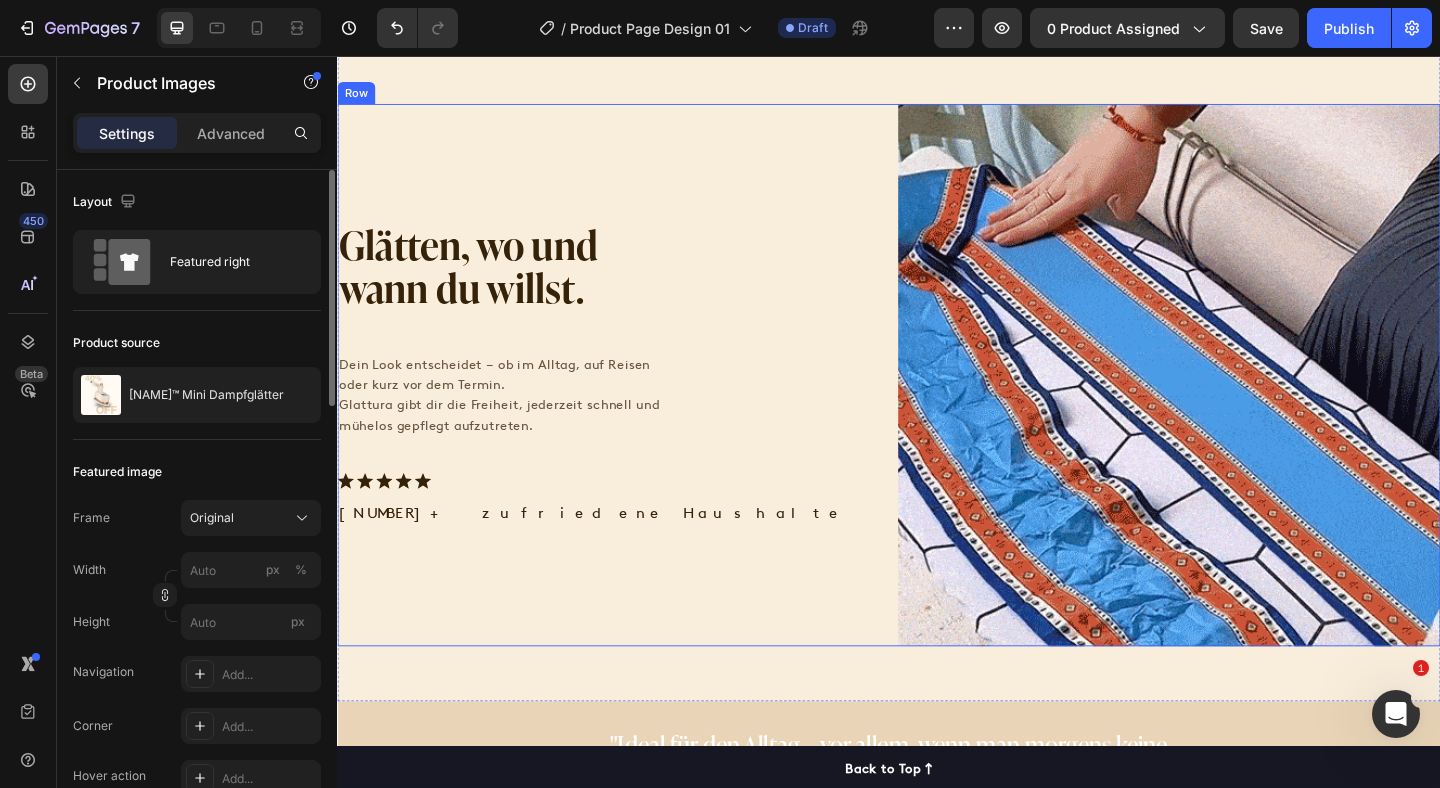 scroll, scrollTop: 646, scrollLeft: 0, axis: vertical 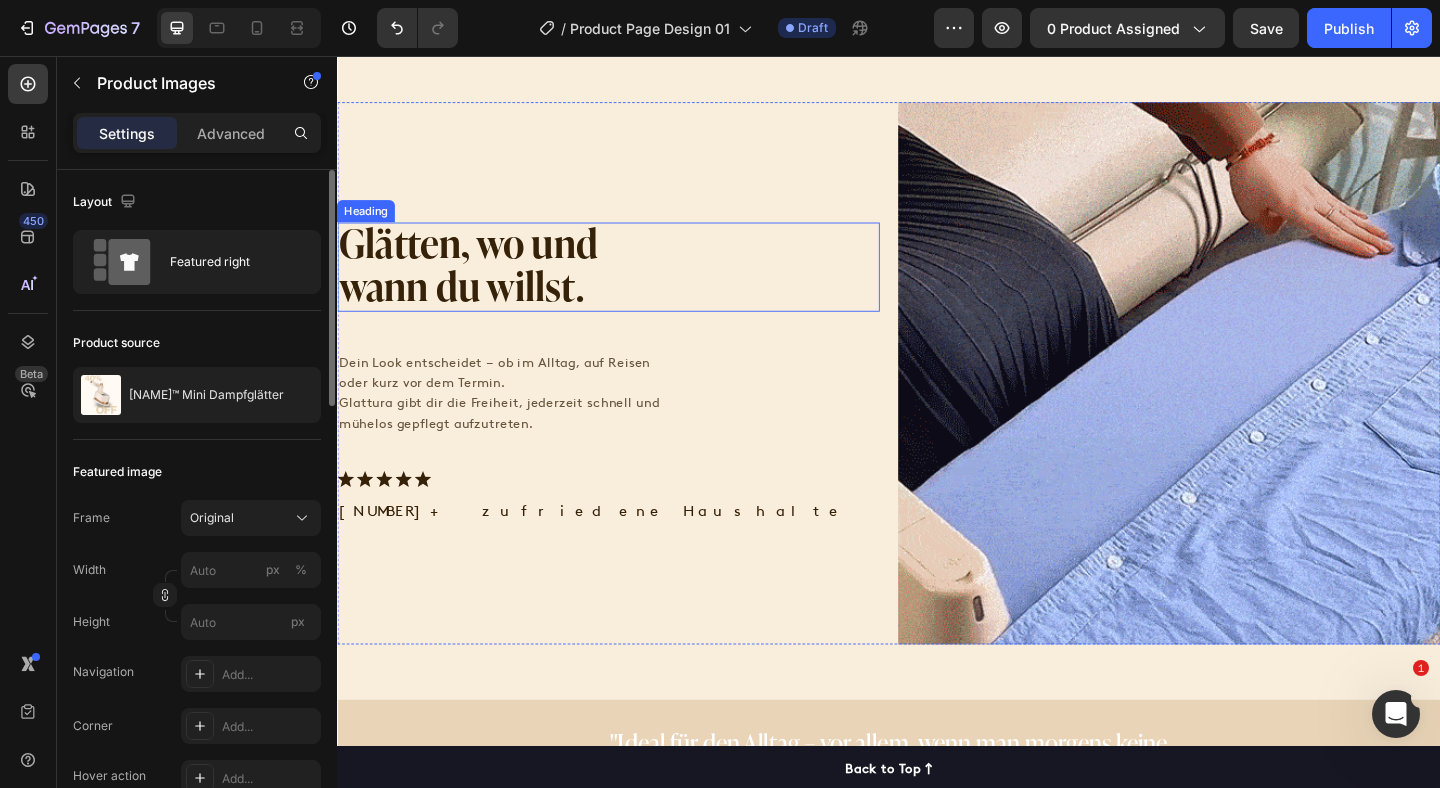 click on "Glätten, wo und wann du willst." at bounding box center (484, 285) 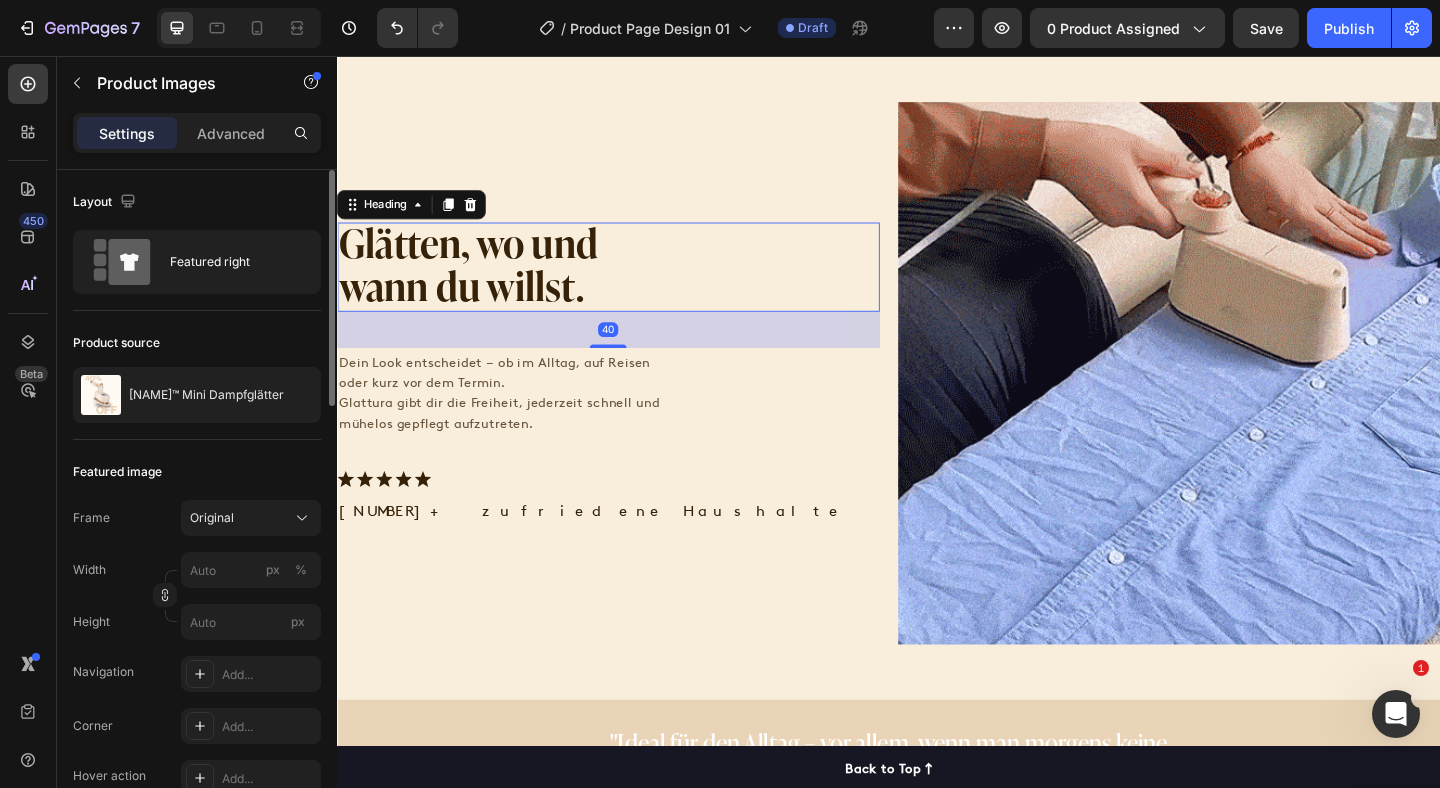 click on "Glätten, wo und wann du willst." at bounding box center [484, 285] 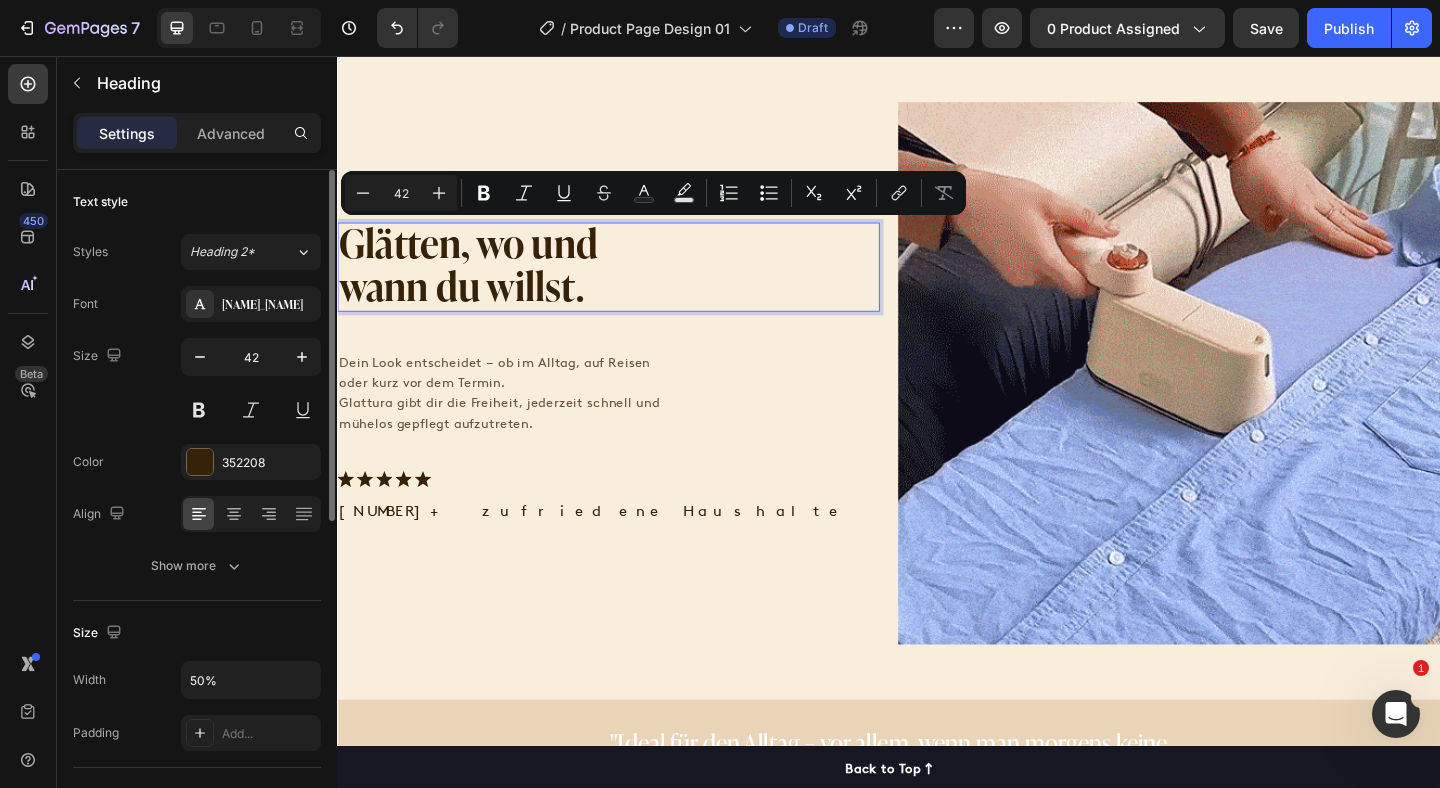 click on "Glätten, wo und wann du willst." at bounding box center (484, 285) 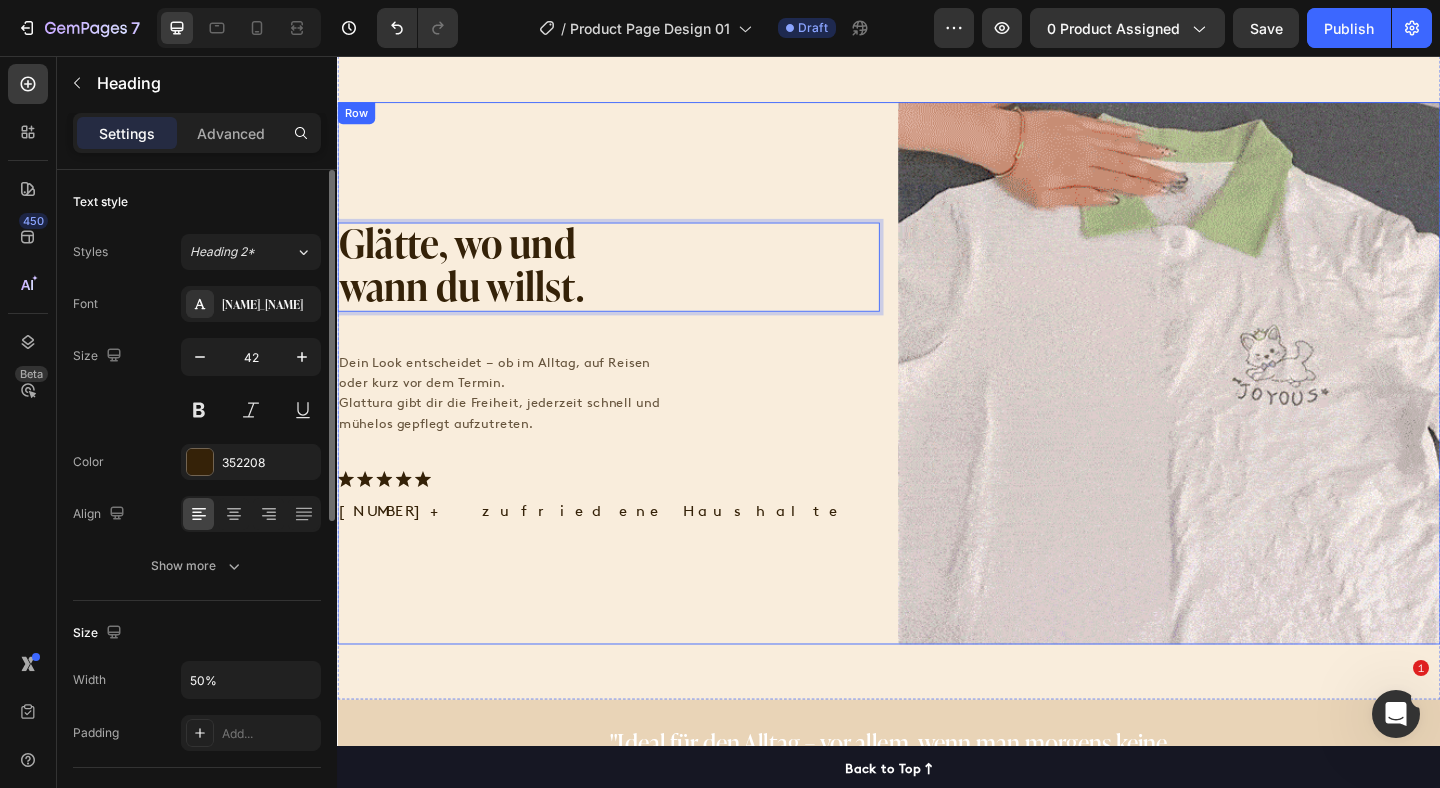 click on "Glätte, wo und wann du willst. Heading 40 Dein Look entscheidet – ob im Alltag, auf Reisen oder kurz vor dem Termin. Glattura gibt dir die Freiheit, jederzeit schnell und mühelos gepflegt aufzutreten. Text Block
.id577632891559739922 .uuid-8c7a0217-cd18-4014-8947-4dde1564f057 {
fill: #352208;
}
Icon
.id577632891559739922 .uuid-8c7a0217-cd18-4014-8947-4dde1564f057 {
fill: #352208;
}
Icon
.id577632891559739922 .uuid-8c7a0217-cd18-4014-8947-4dde1564f057 {
fill: #352208;
}
Icon
.id577632891559739922 .uuid-8c7a0217-cd18-4014-8947-4dde1564f057 {
fill: #352208;
}
Icon
.id577632891559739922 .uuid-8c7a0217-cd18-4014-8947-4dde1564f057 {
fill: #352208;
}
Icon Icon List 12.000+ zufriedene Haushalte Text Block" at bounding box center (632, 401) 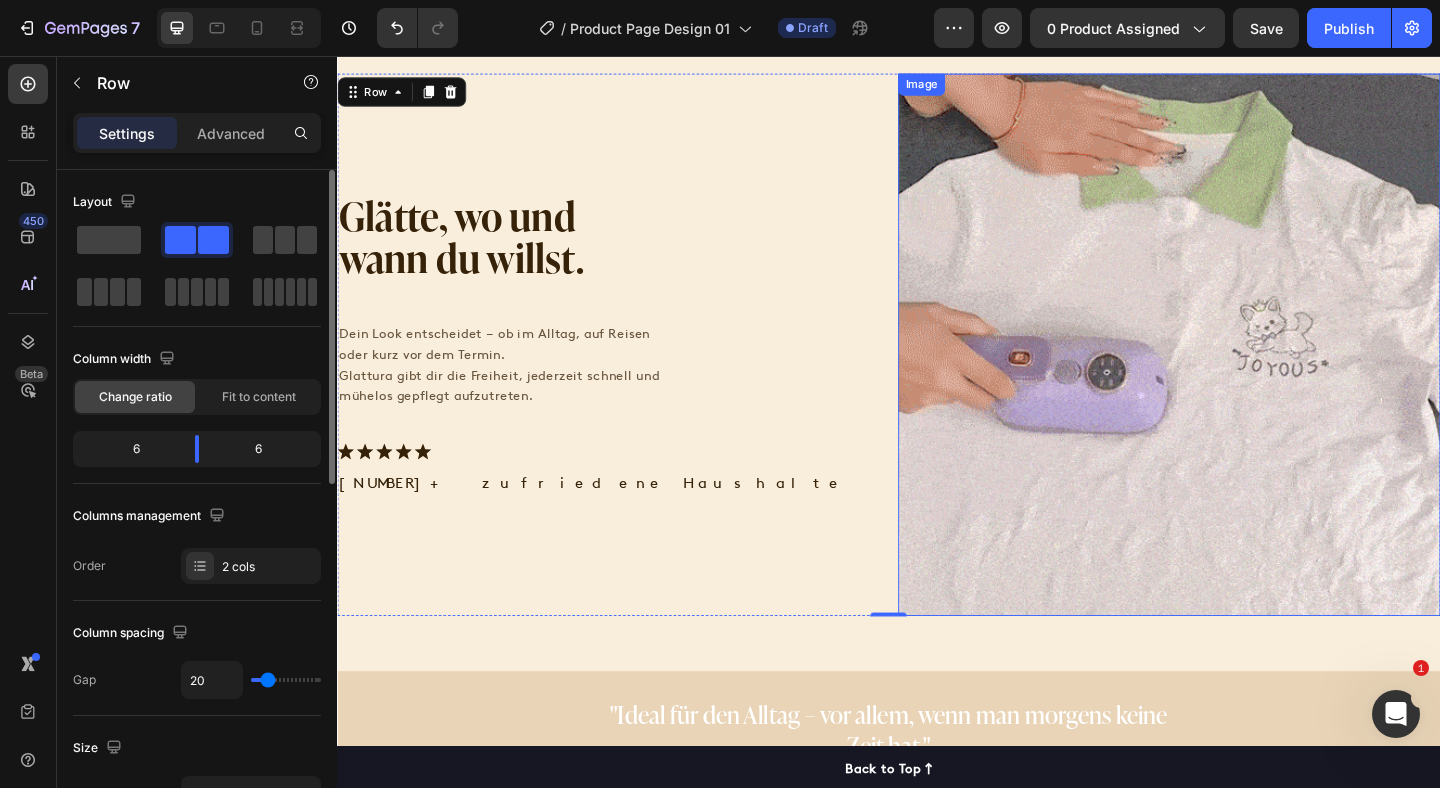 scroll, scrollTop: 452, scrollLeft: 0, axis: vertical 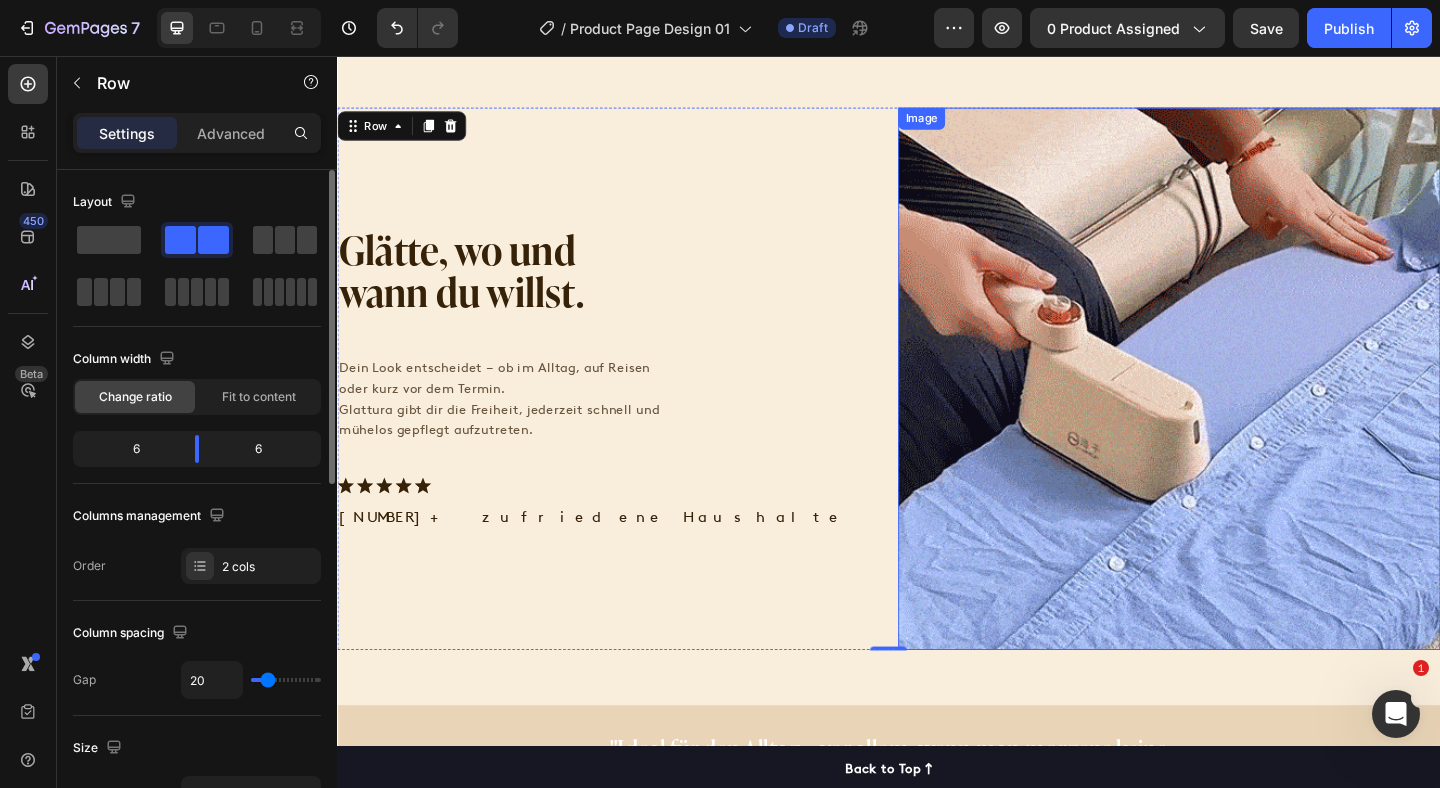 click at bounding box center [1242, 407] 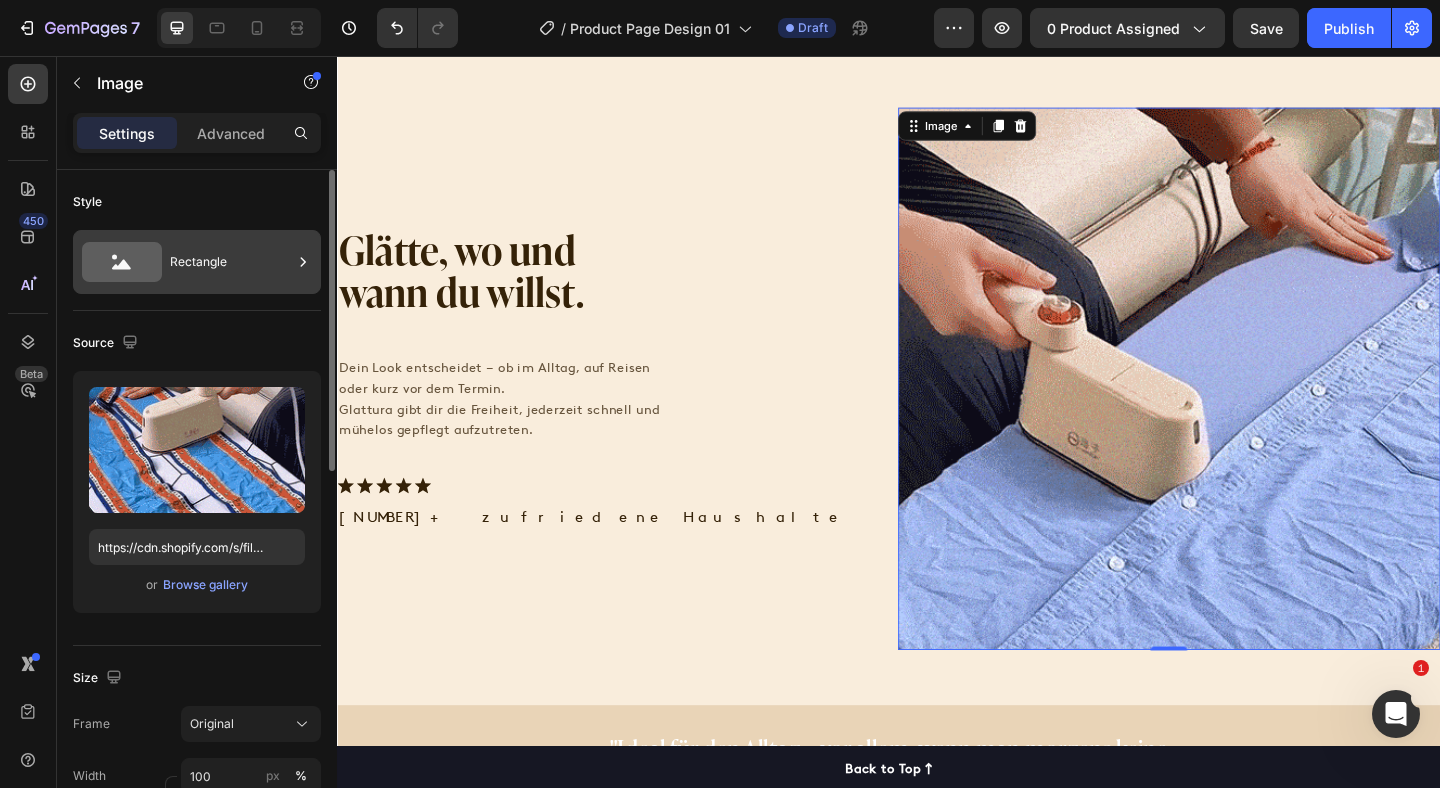 click on "Rectangle" at bounding box center (231, 262) 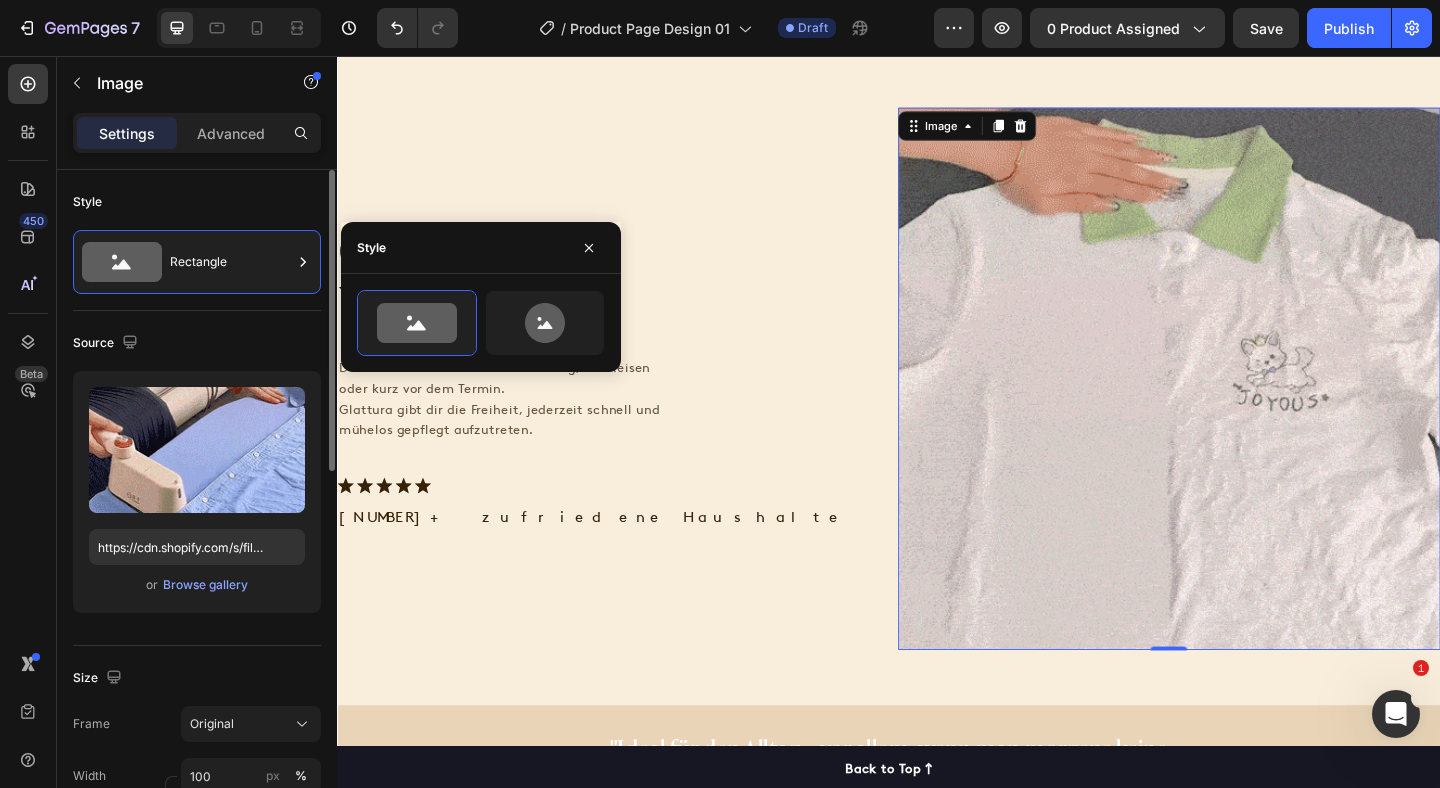 click on "Style Rectangle" 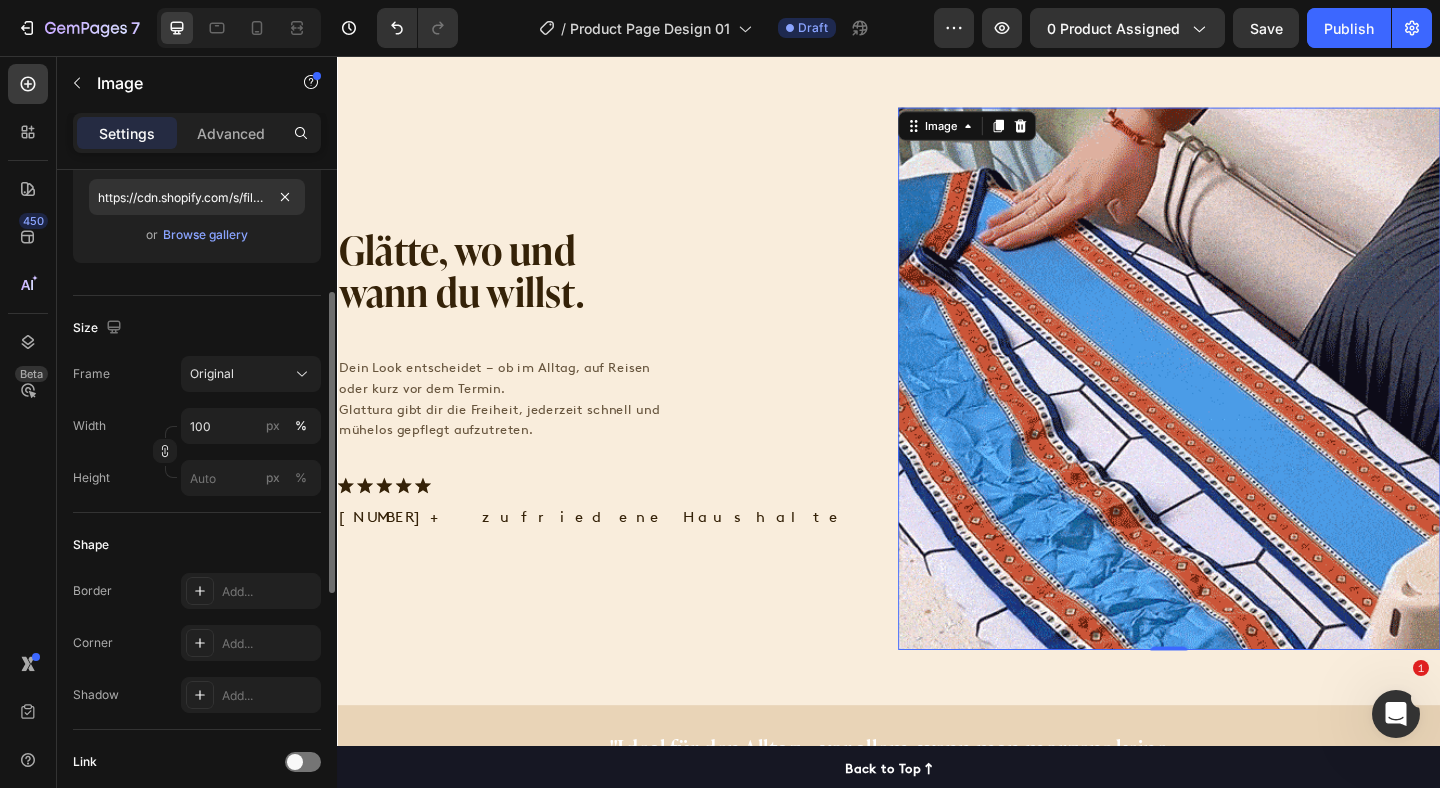 scroll, scrollTop: 0, scrollLeft: 0, axis: both 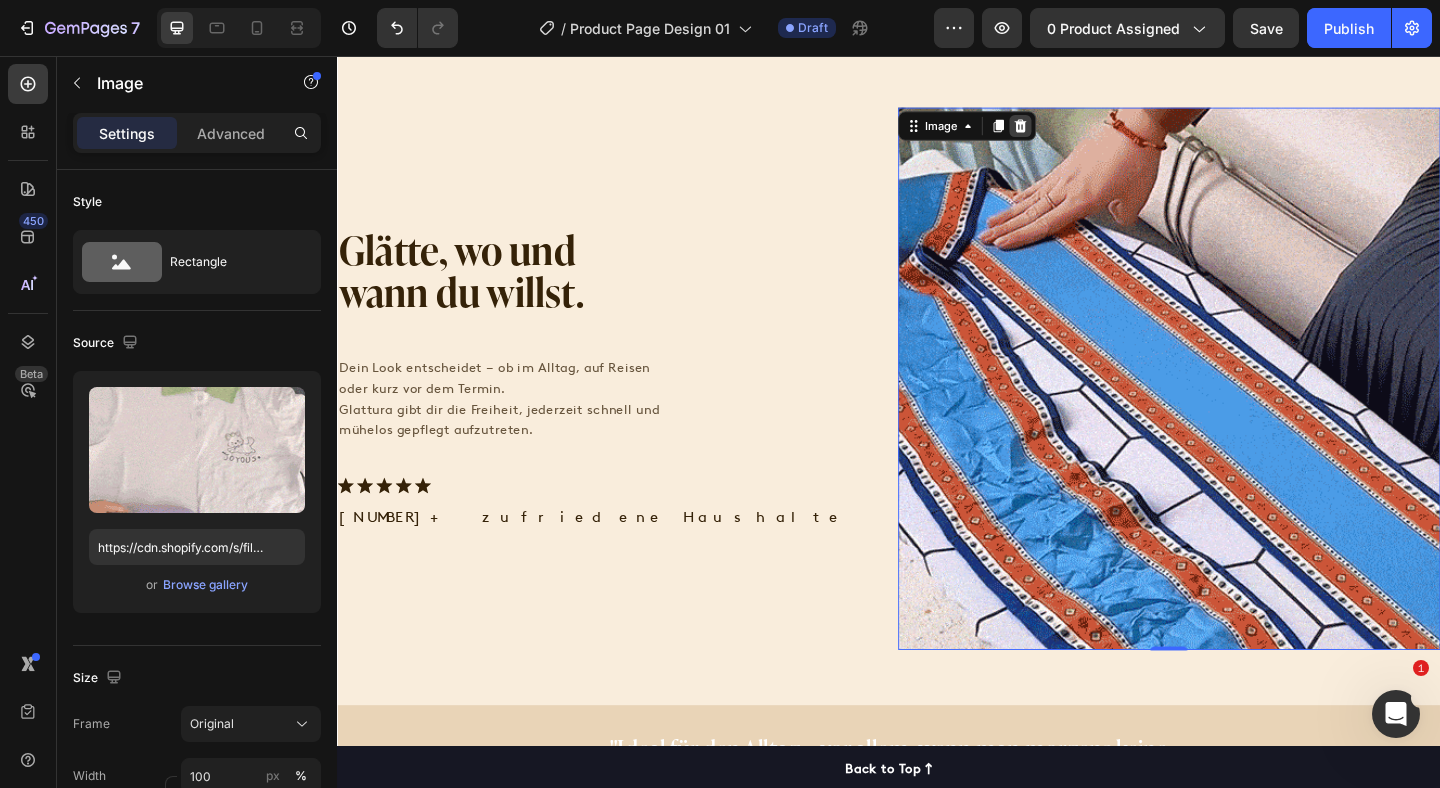 click 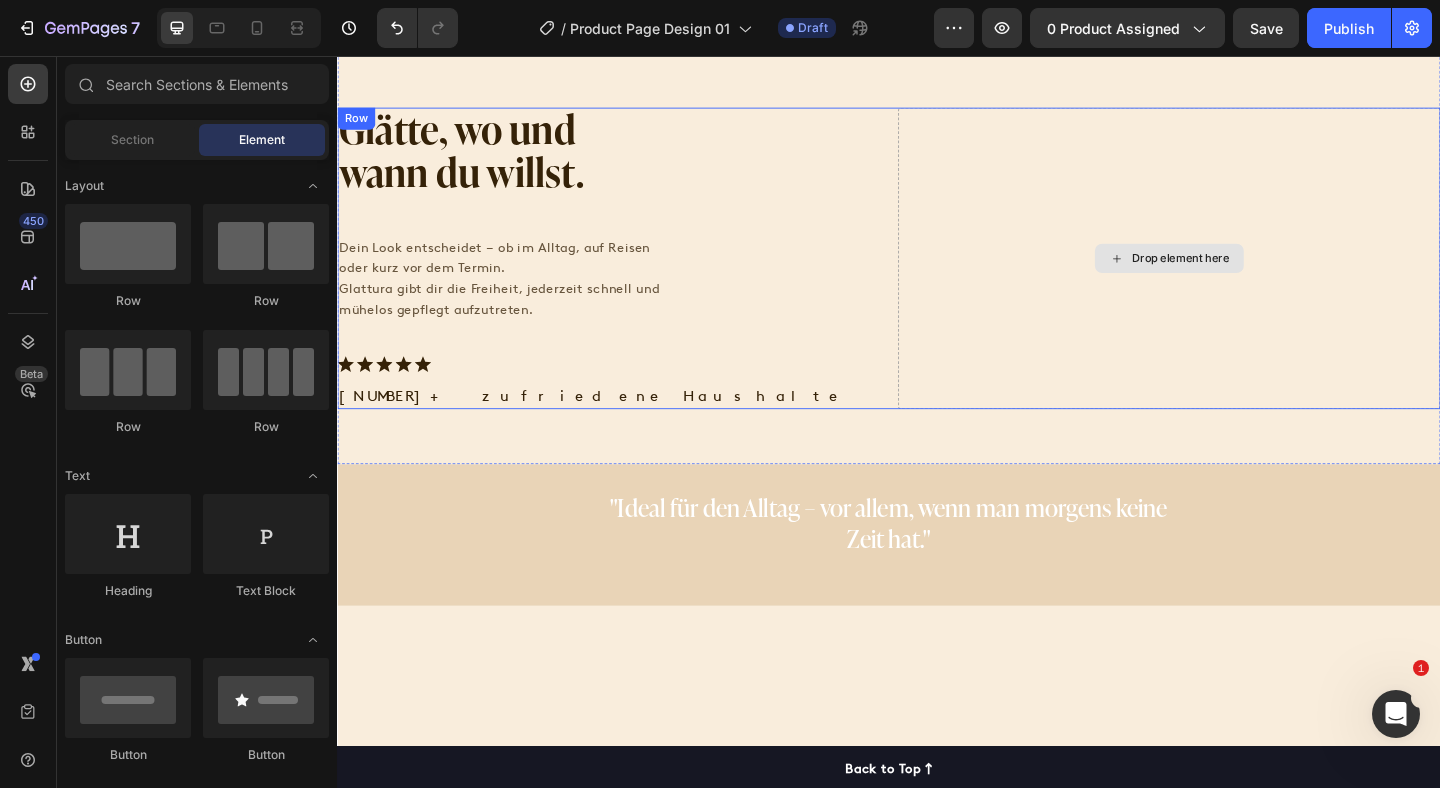click on "Drop element here" at bounding box center [1242, 276] 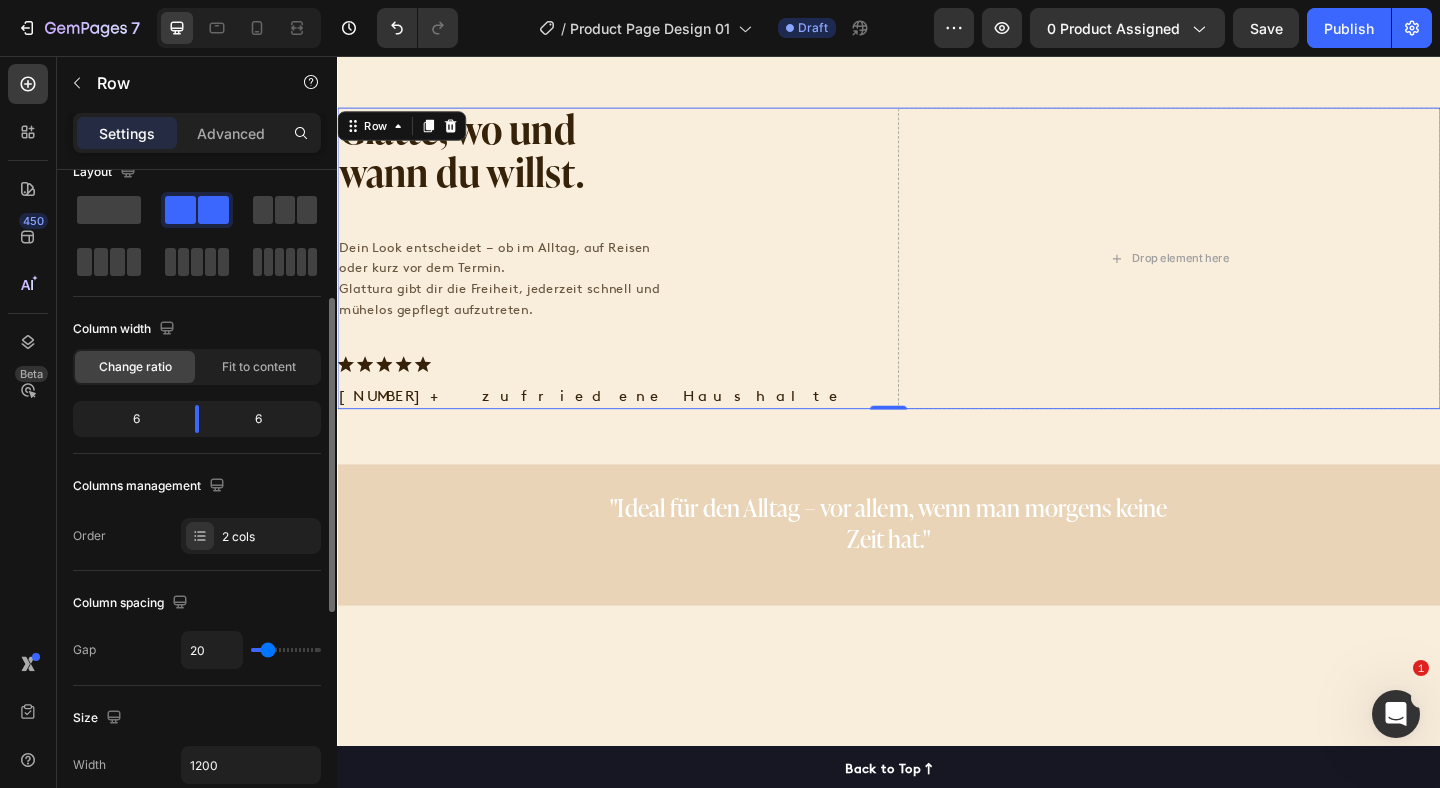 scroll, scrollTop: 0, scrollLeft: 0, axis: both 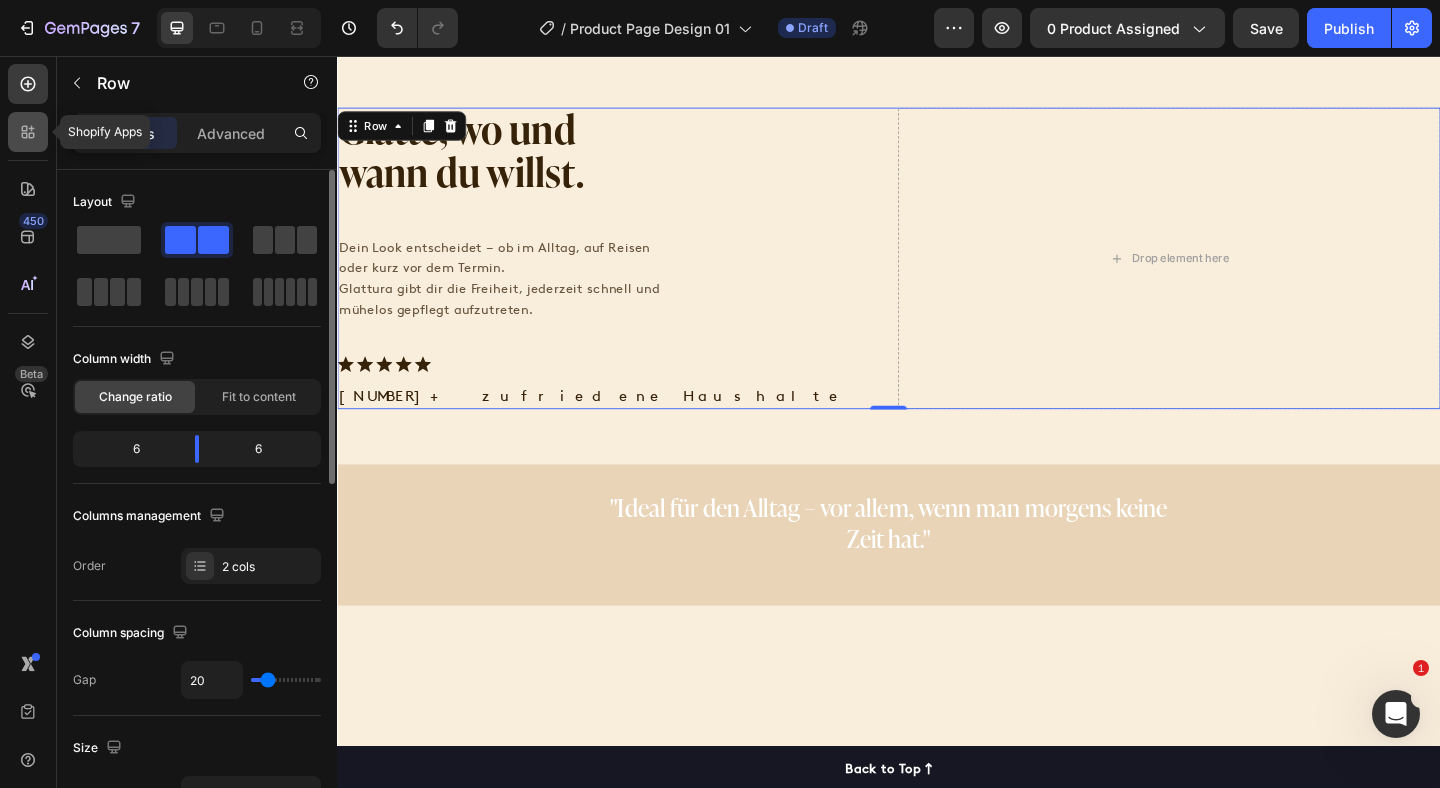 click 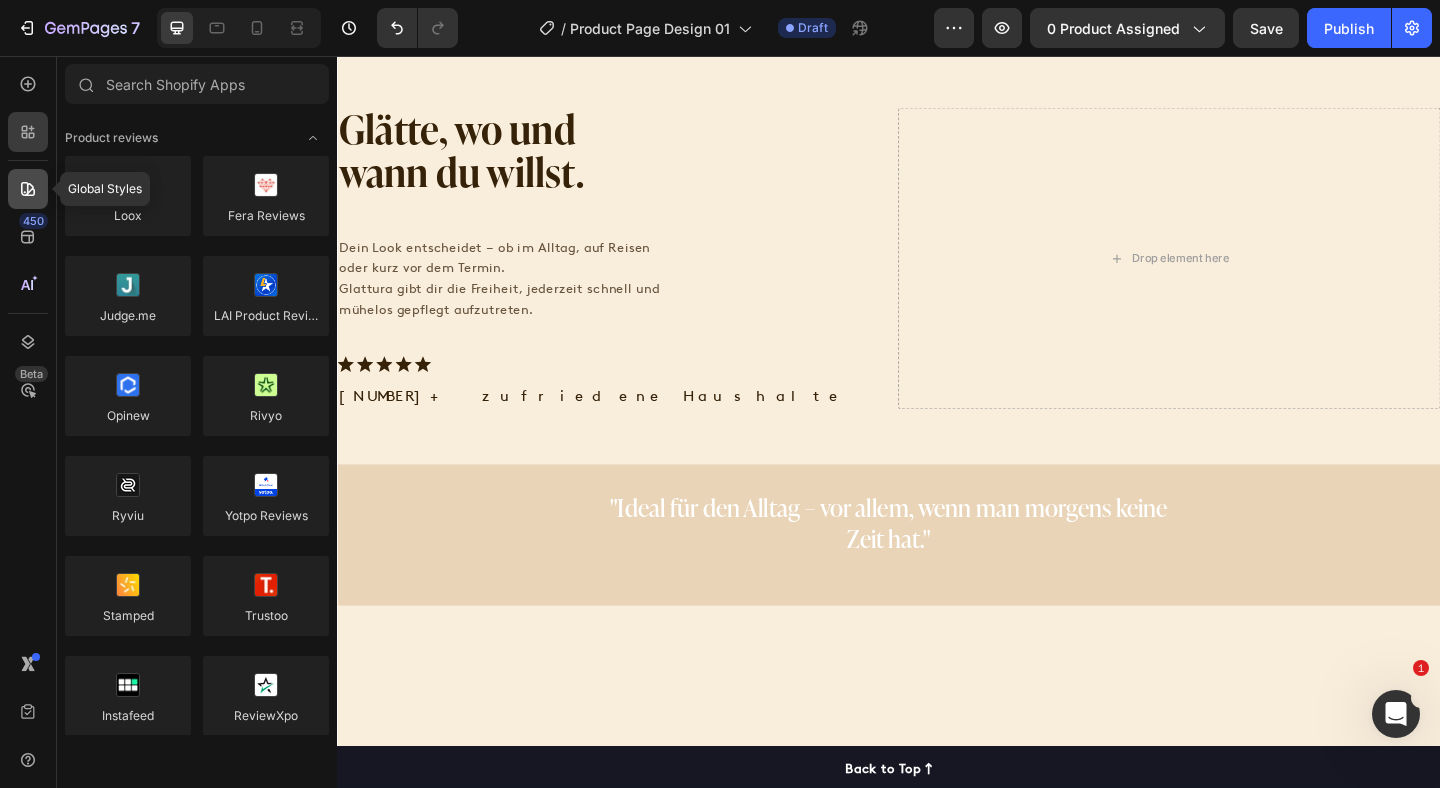 click 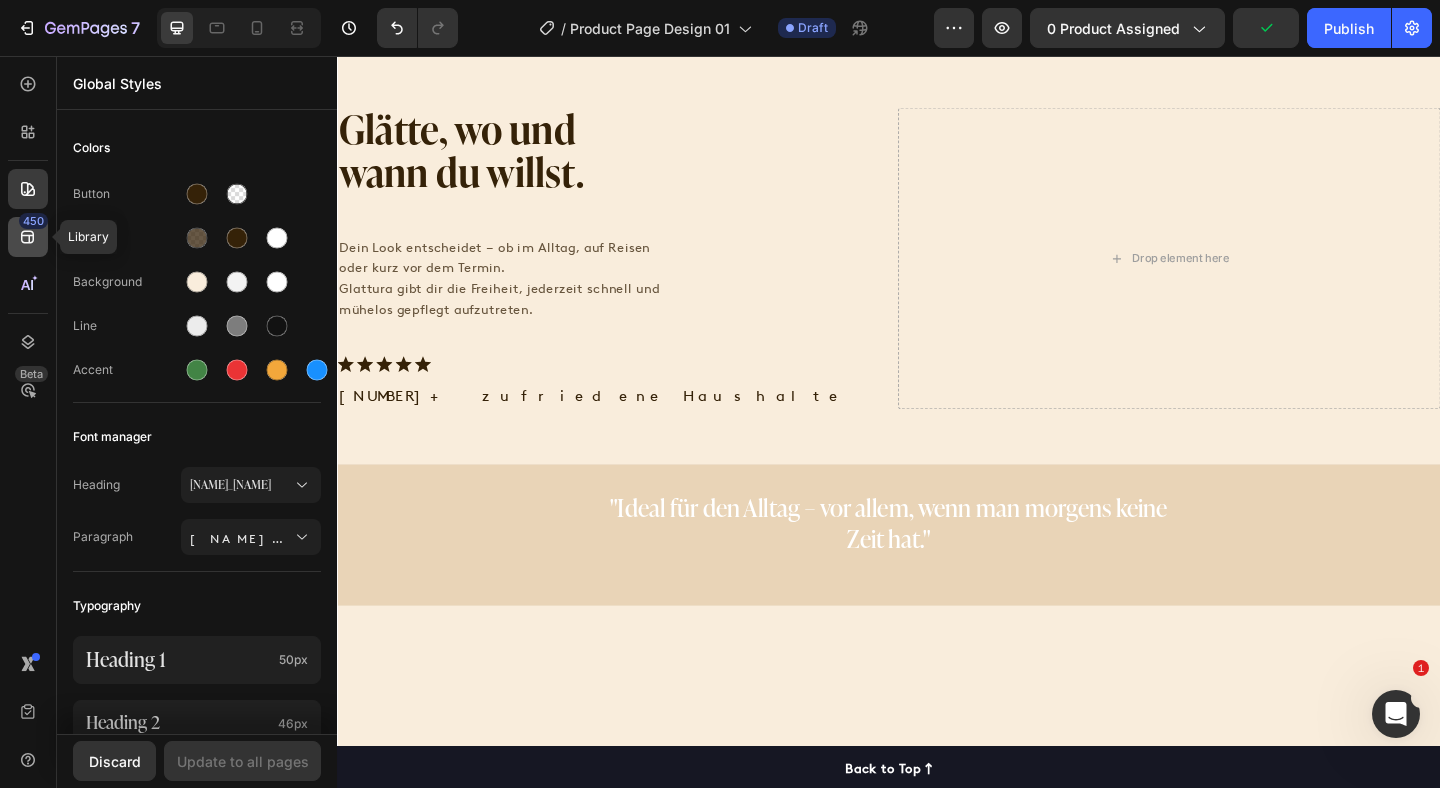 click on "450" 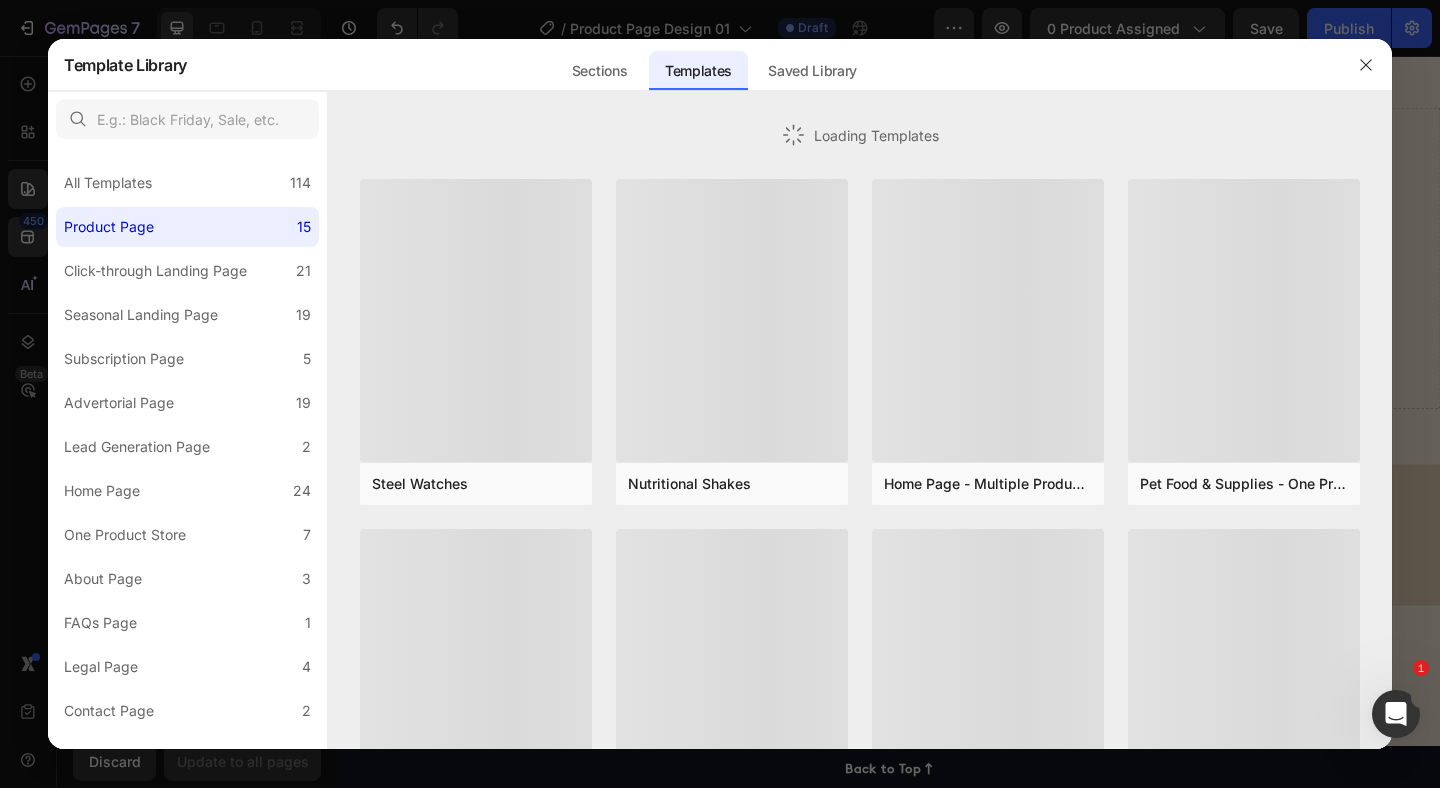 click at bounding box center (720, 394) 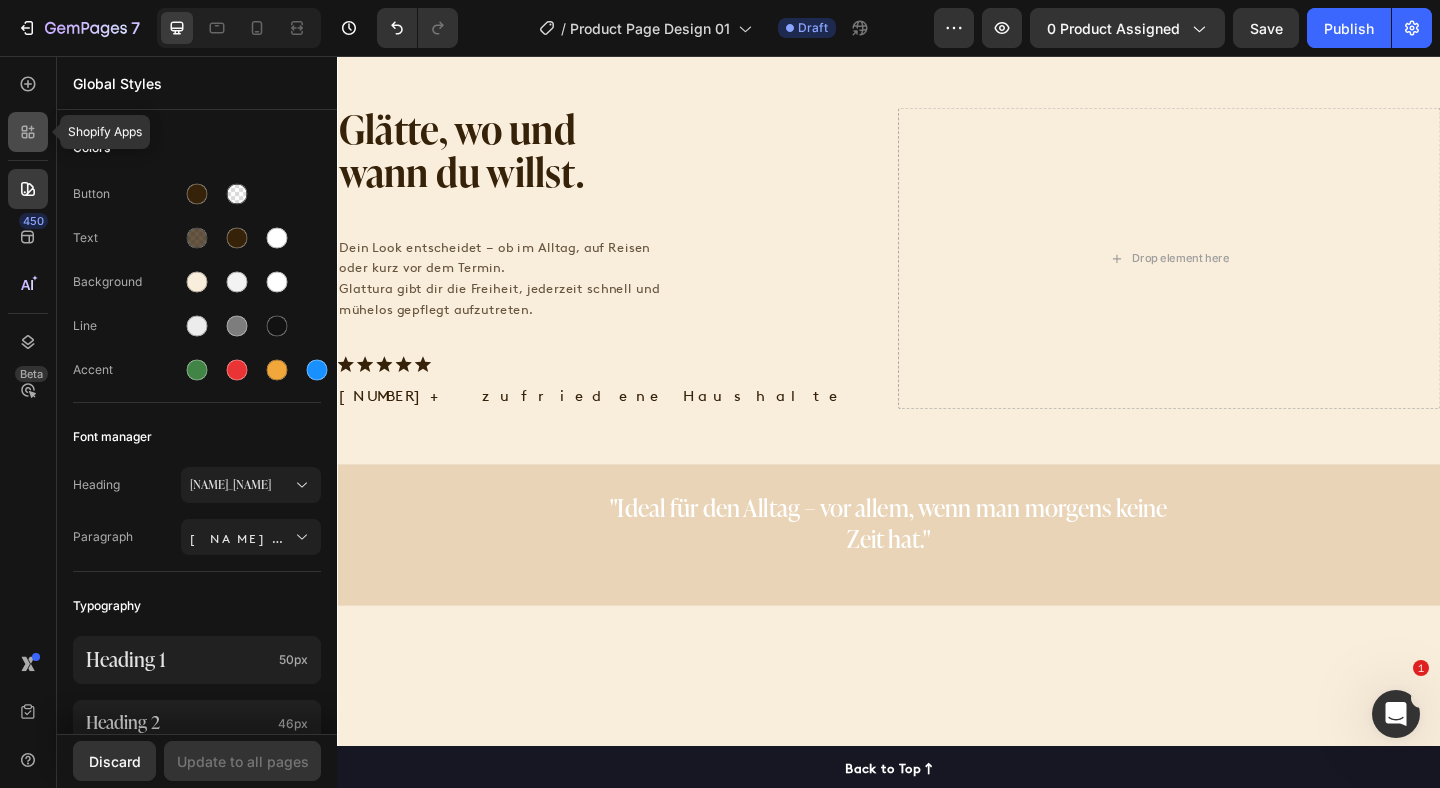 click 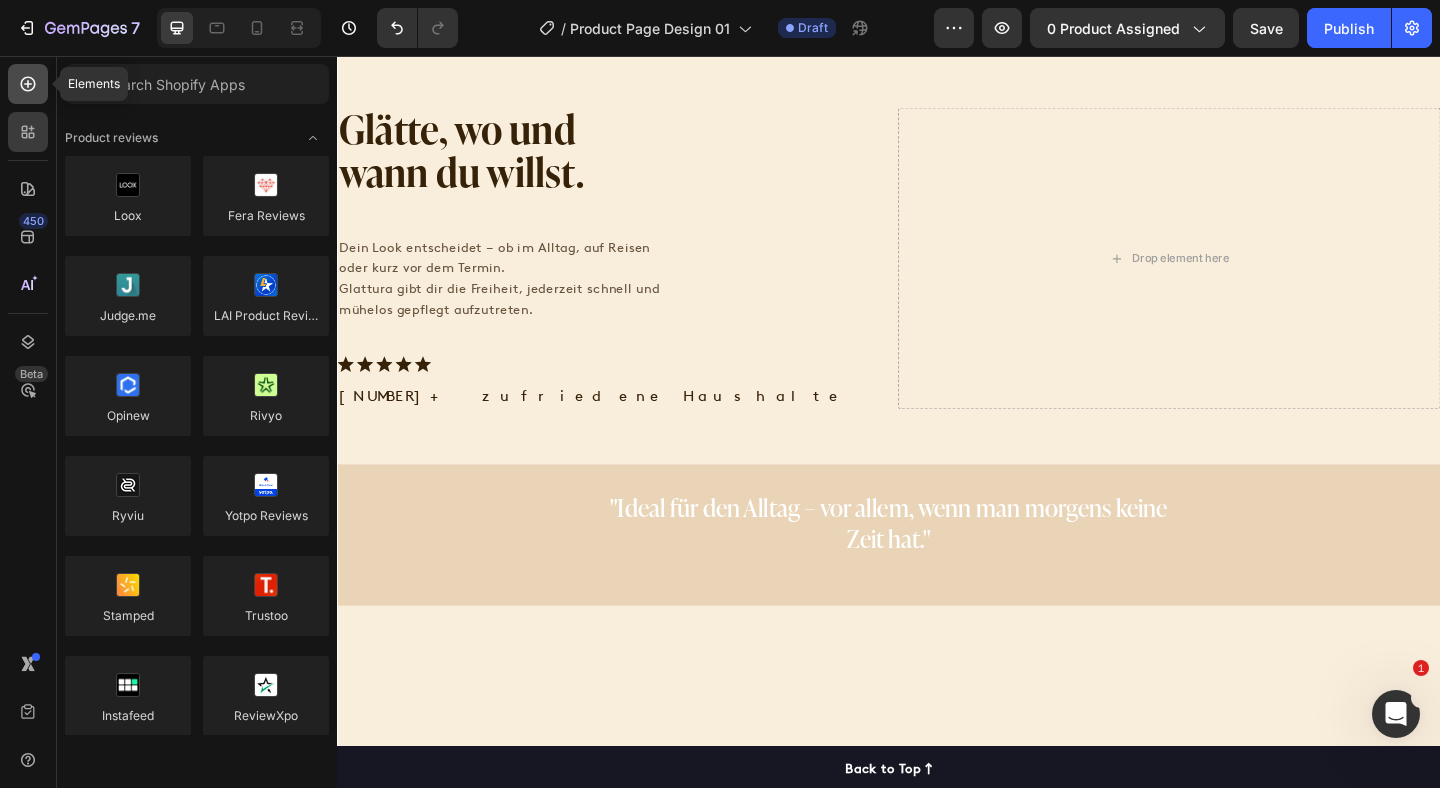 click 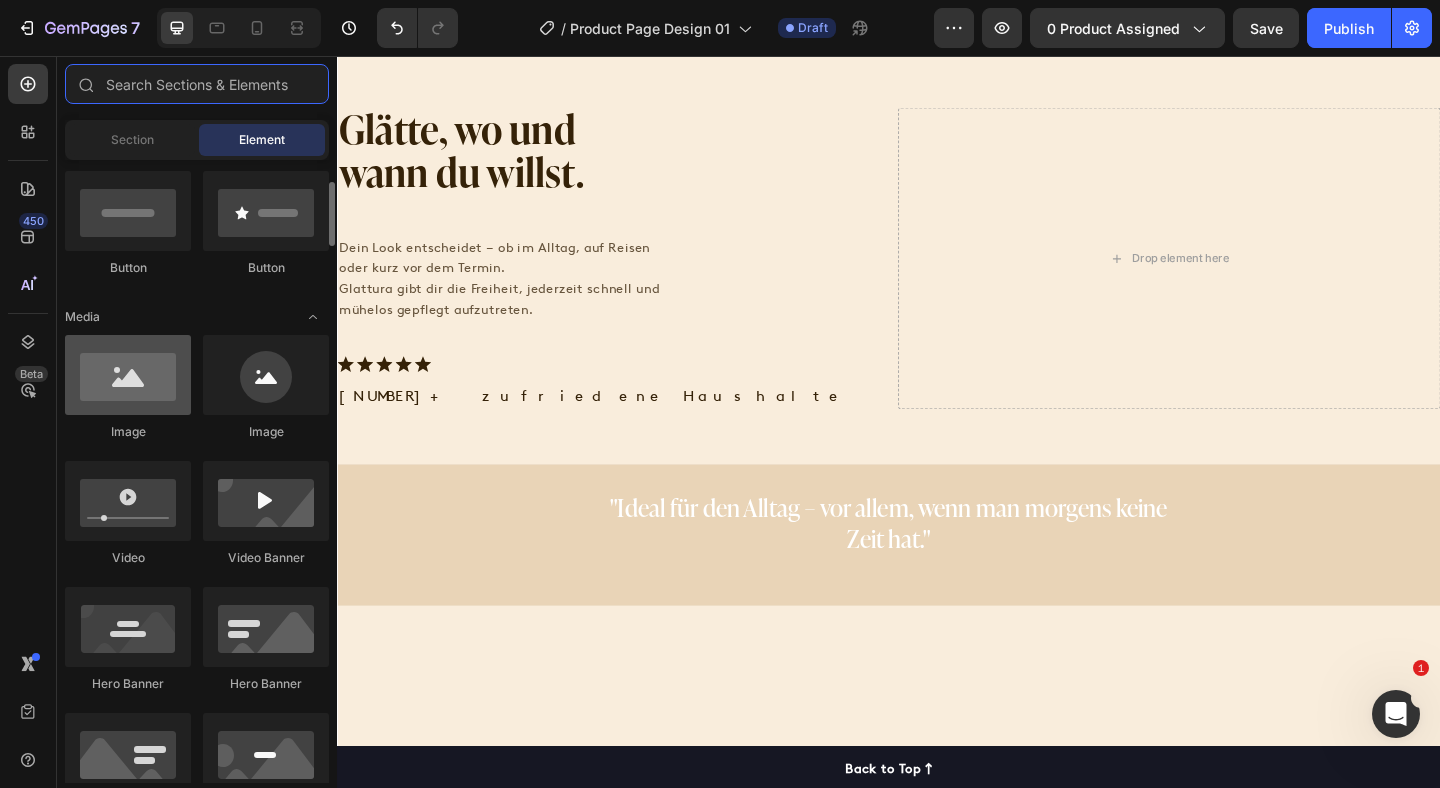scroll, scrollTop: 493, scrollLeft: 0, axis: vertical 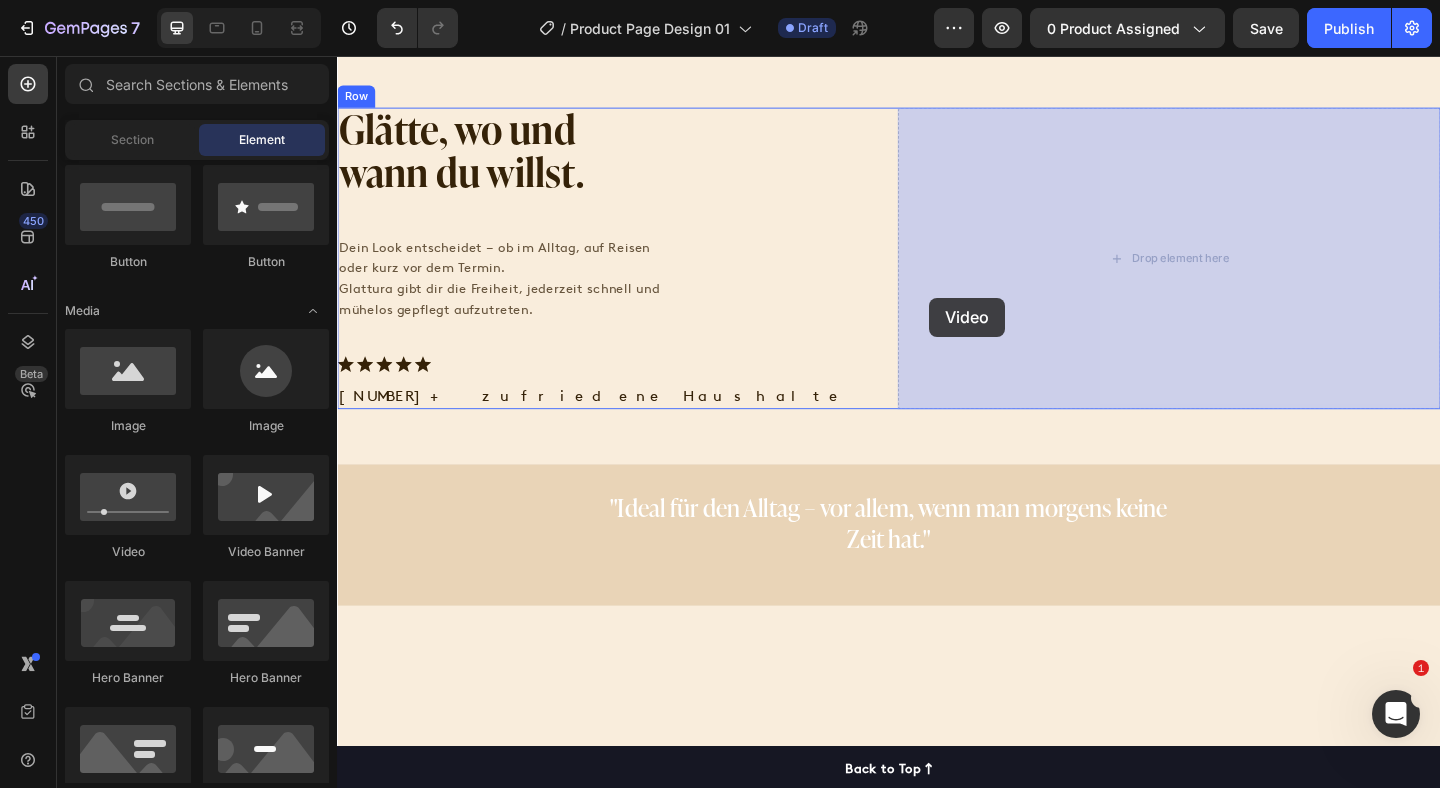 drag, startPoint x: 502, startPoint y: 568, endPoint x: 981, endPoint y: 319, distance: 539.8537 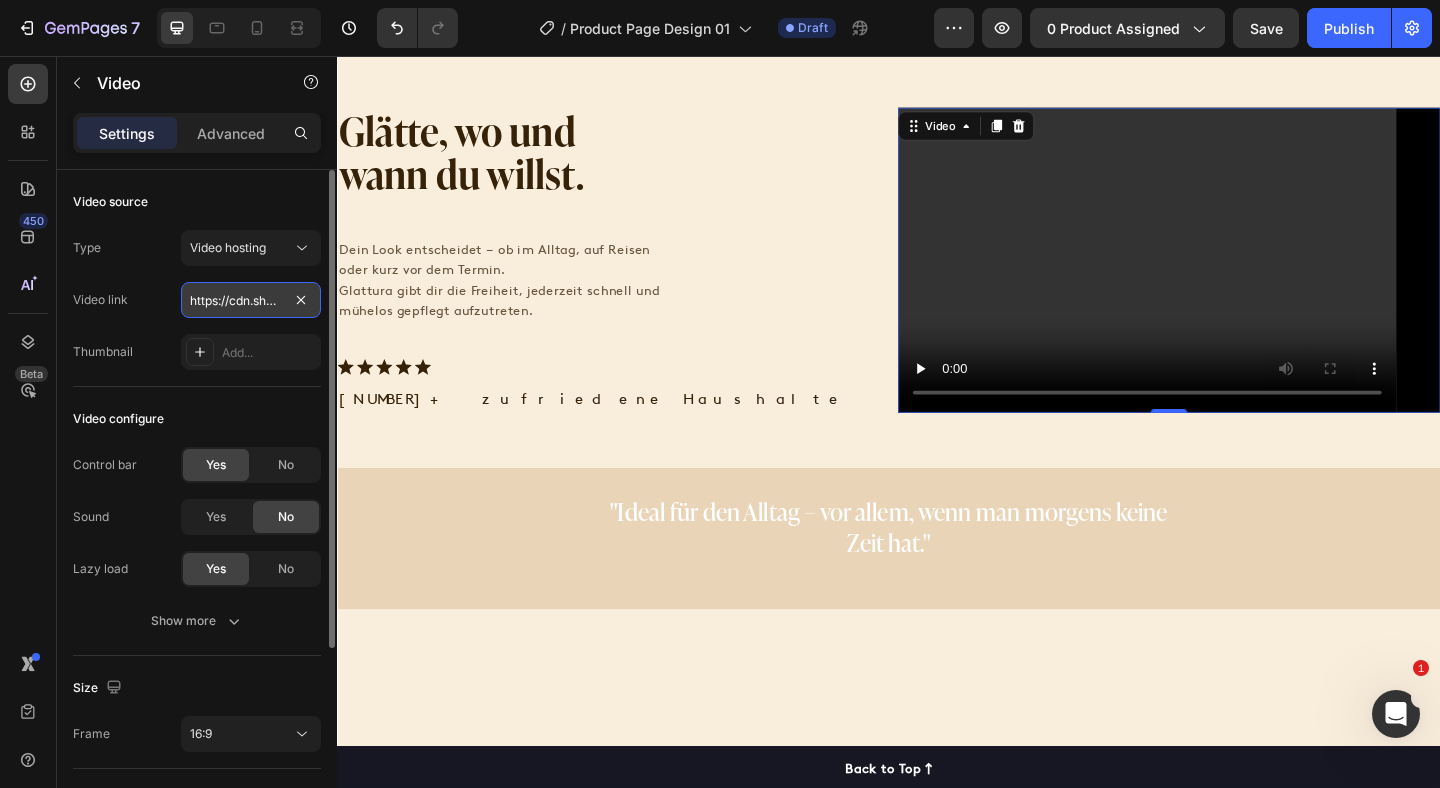 click on "https://cdn.shopify.com/videos/c/o/v/2cd3deb506b54b009063f7270ab5cf2e.mp4" at bounding box center (251, 300) 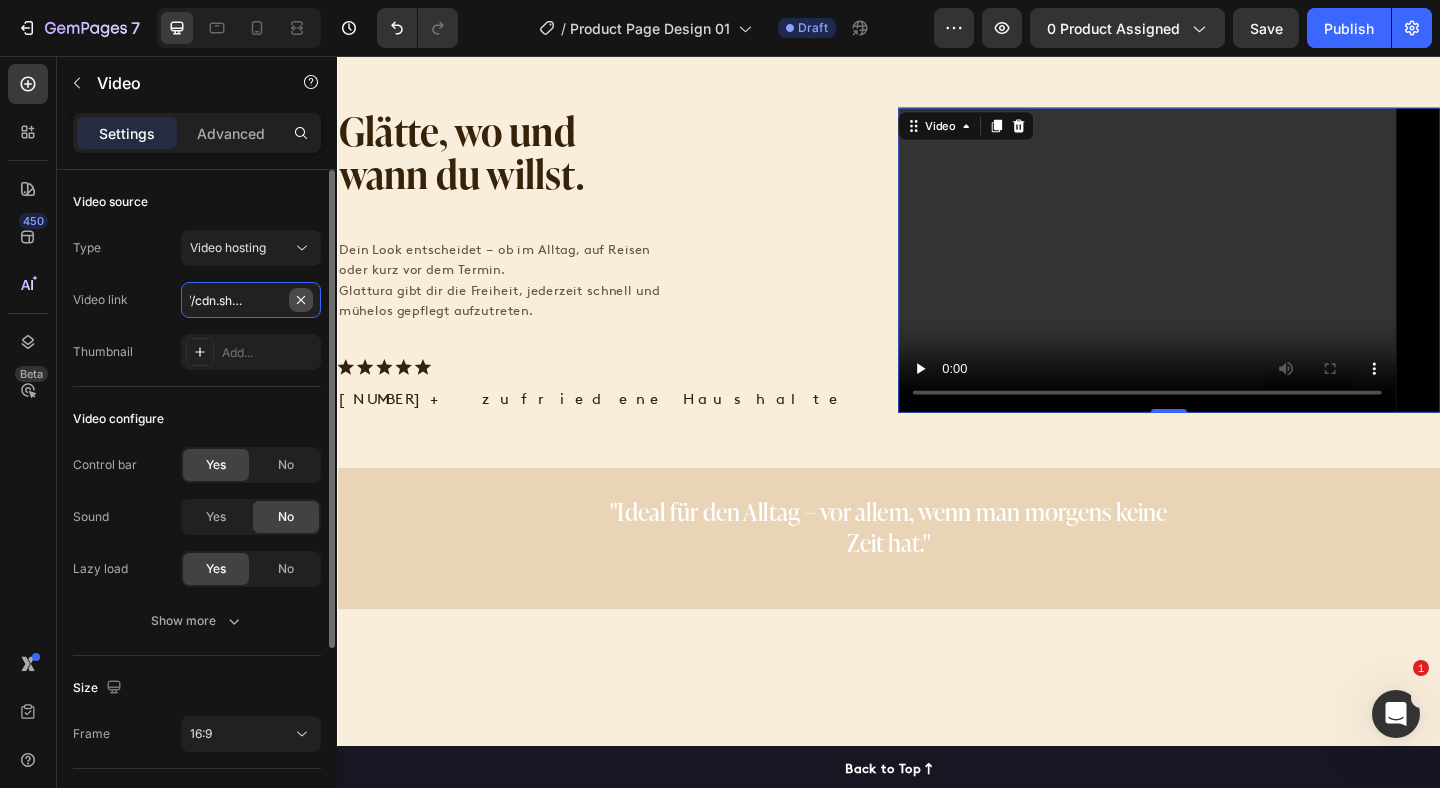 type 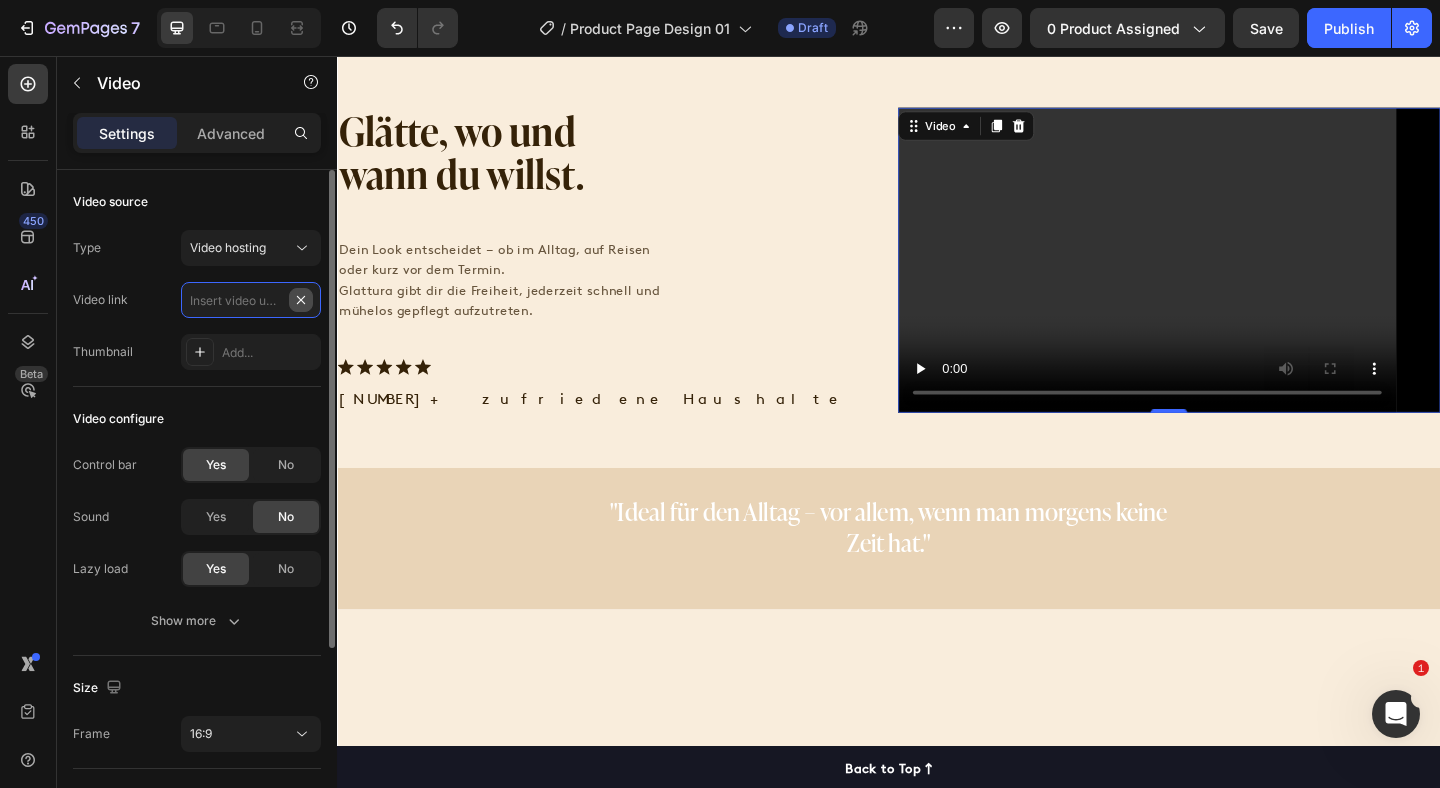 scroll, scrollTop: 0, scrollLeft: 0, axis: both 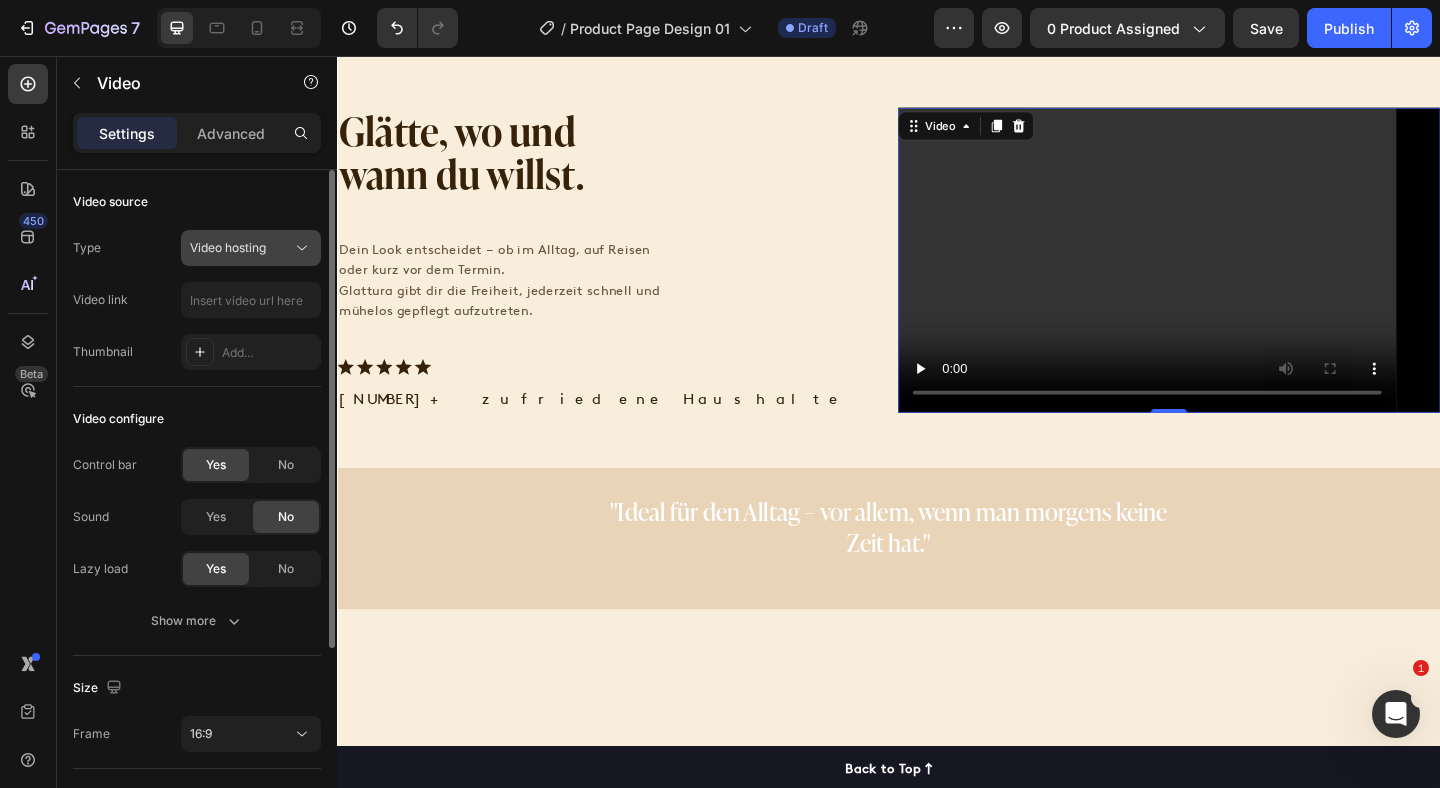 click on "Video hosting" at bounding box center (228, 247) 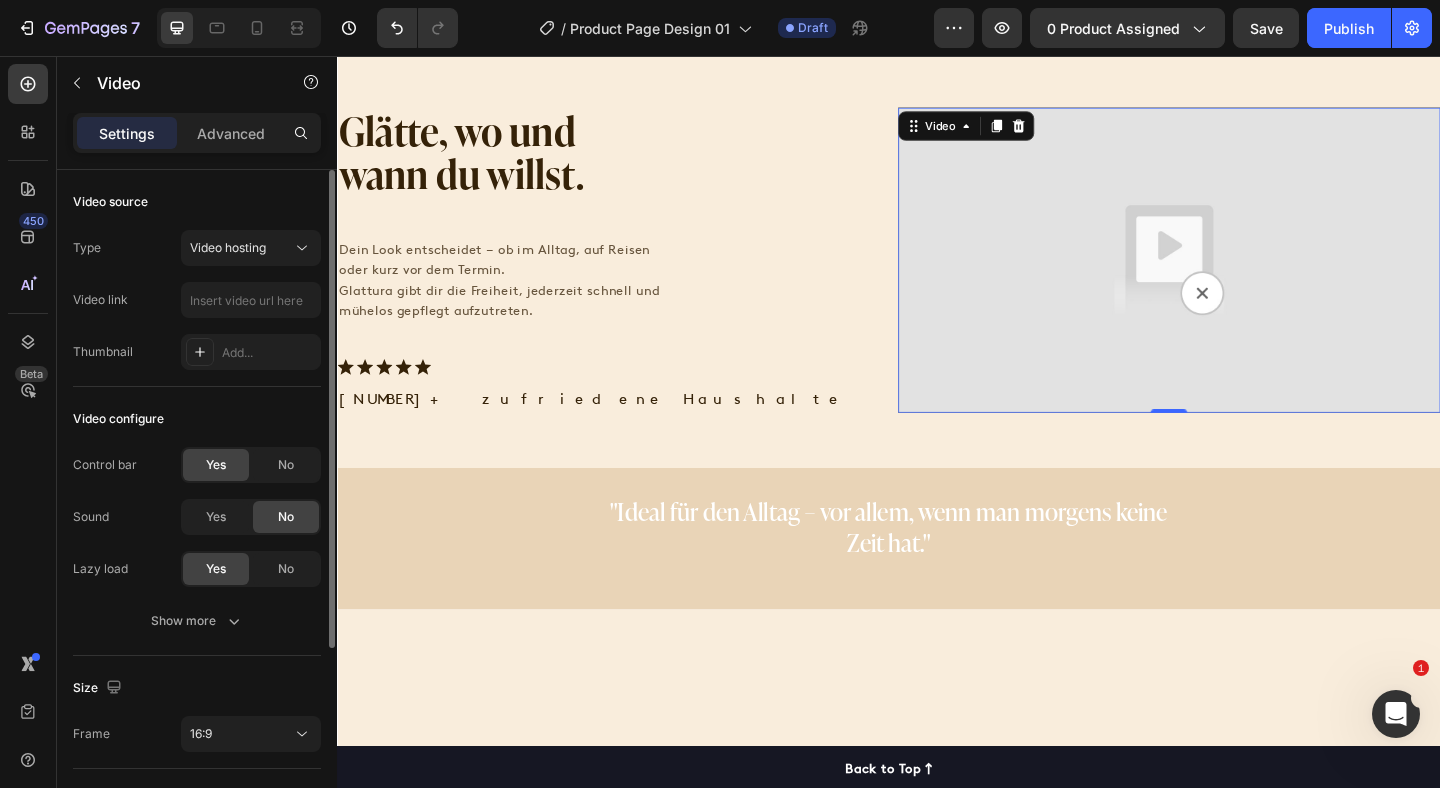 click on "Type Video hosting" at bounding box center (197, 248) 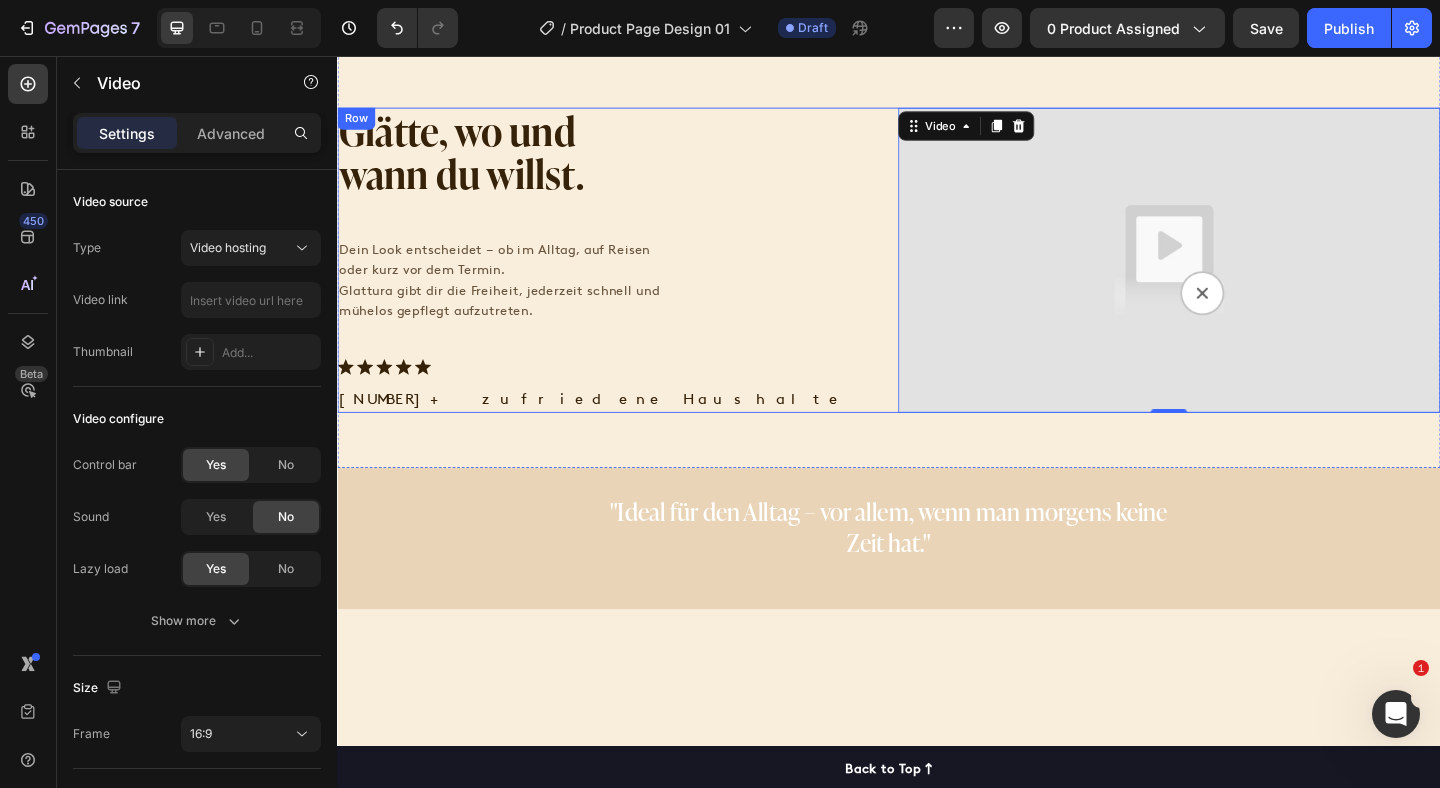 click on "Glätte, wo und wann du willst. Heading Dein Look entscheidet – ob im Alltag, auf Reisen oder kurz vor dem Termin. Glattura gibt dir die Freiheit, jederzeit schnell und mühelos gepflegt aufzutreten. Text Block
.id577632891559739922 .uuid-8c7a0217-cd18-4014-8947-4dde1564f057 {
fill: #352208;
}
Icon
.id577632891559739922 .uuid-8c7a0217-cd18-4014-8947-4dde1564f057 {
fill: #352208;
}
Icon
.id577632891559739922 .uuid-8c7a0217-cd18-4014-8947-4dde1564f057 {
fill: #352208;
}
Icon
.id577632891559739922 .uuid-8c7a0217-cd18-4014-8947-4dde1564f057 {
fill: #352208;
}
Icon
.id577632891559739922 .uuid-8c7a0217-cd18-4014-8947-4dde1564f057 {
fill: #352208;
}
Icon Icon List 12.000+ zufriedene Haushalte Text Block Video   0 Row" at bounding box center (937, 278) 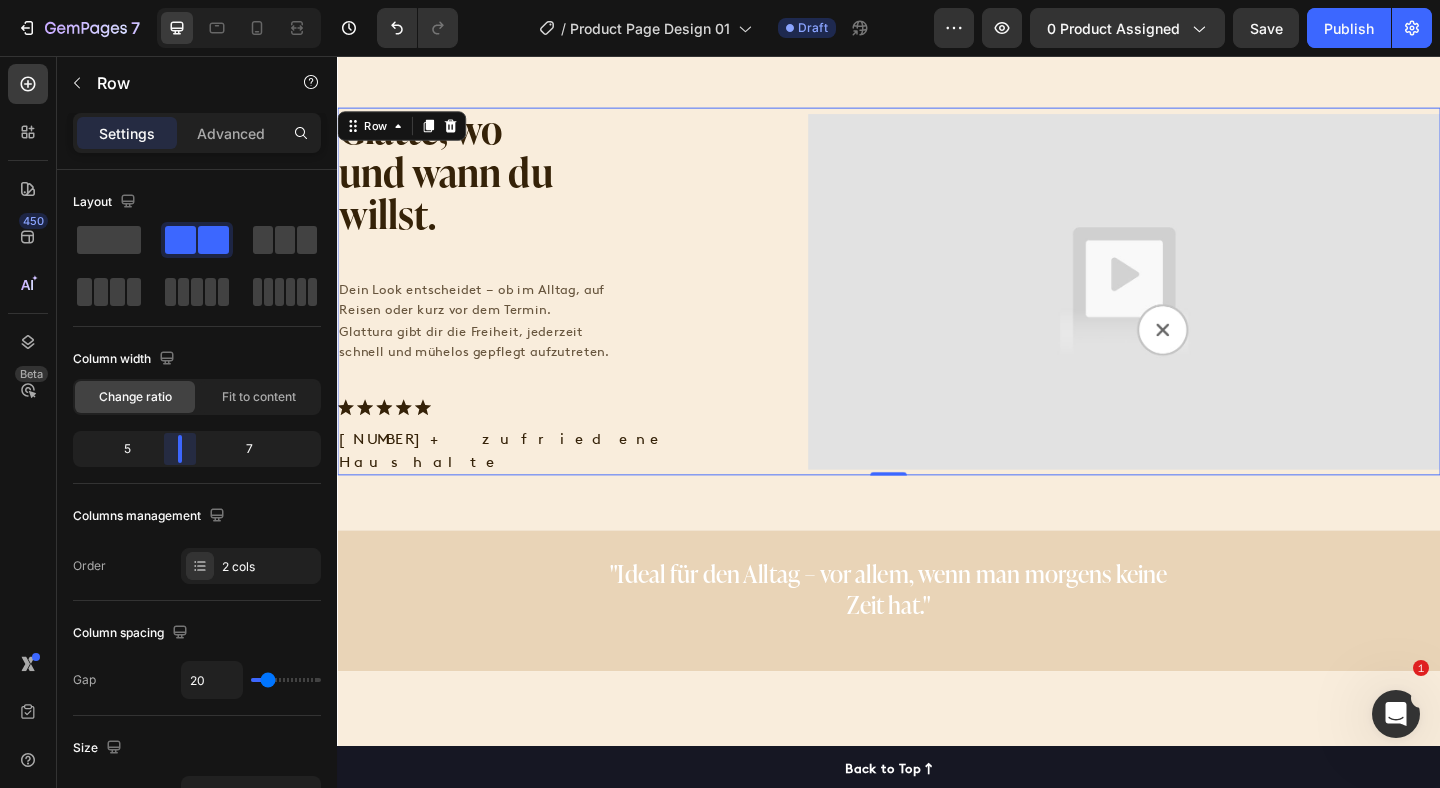 drag, startPoint x: 191, startPoint y: 445, endPoint x: 177, endPoint y: 445, distance: 14 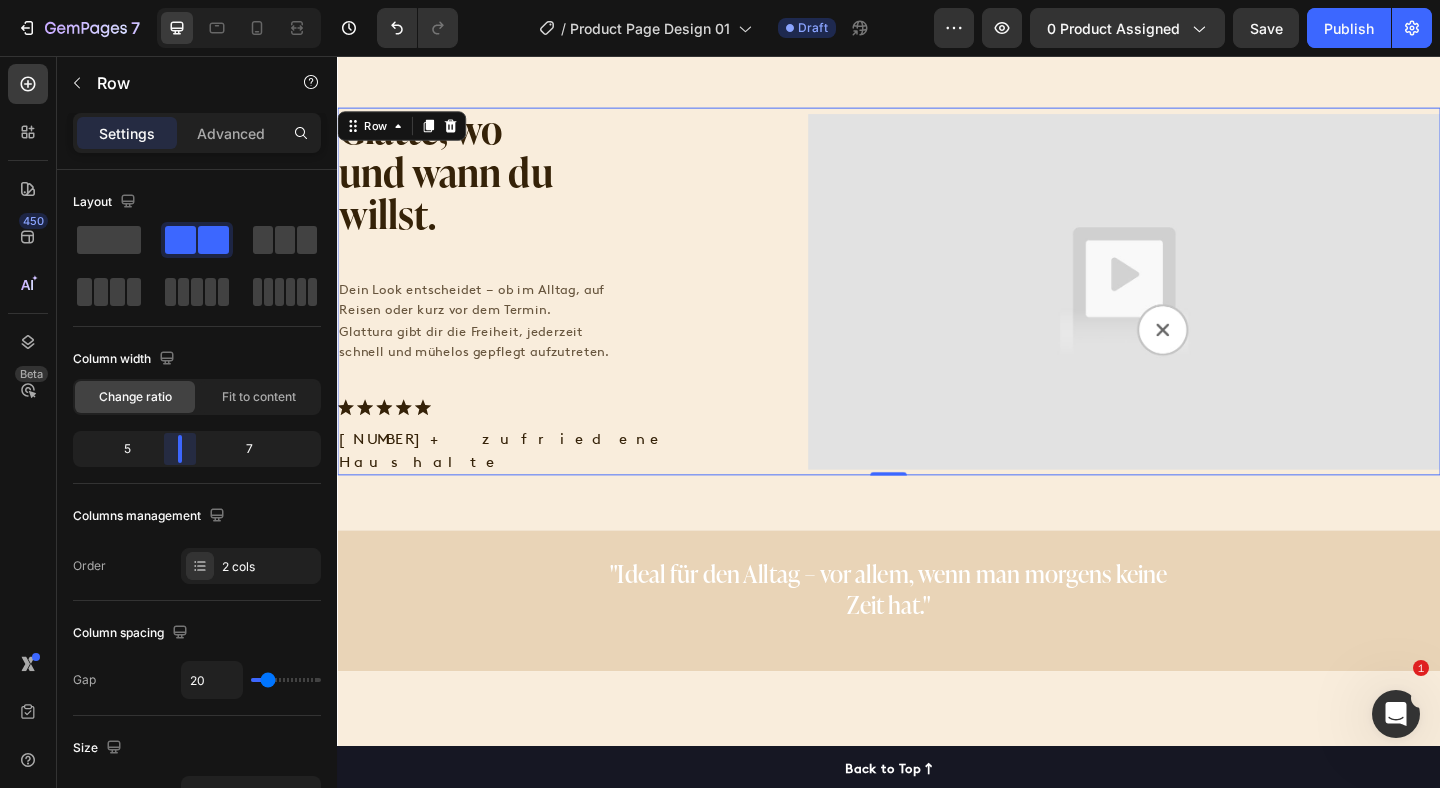 drag, startPoint x: 183, startPoint y: 452, endPoint x: 172, endPoint y: 452, distance: 11 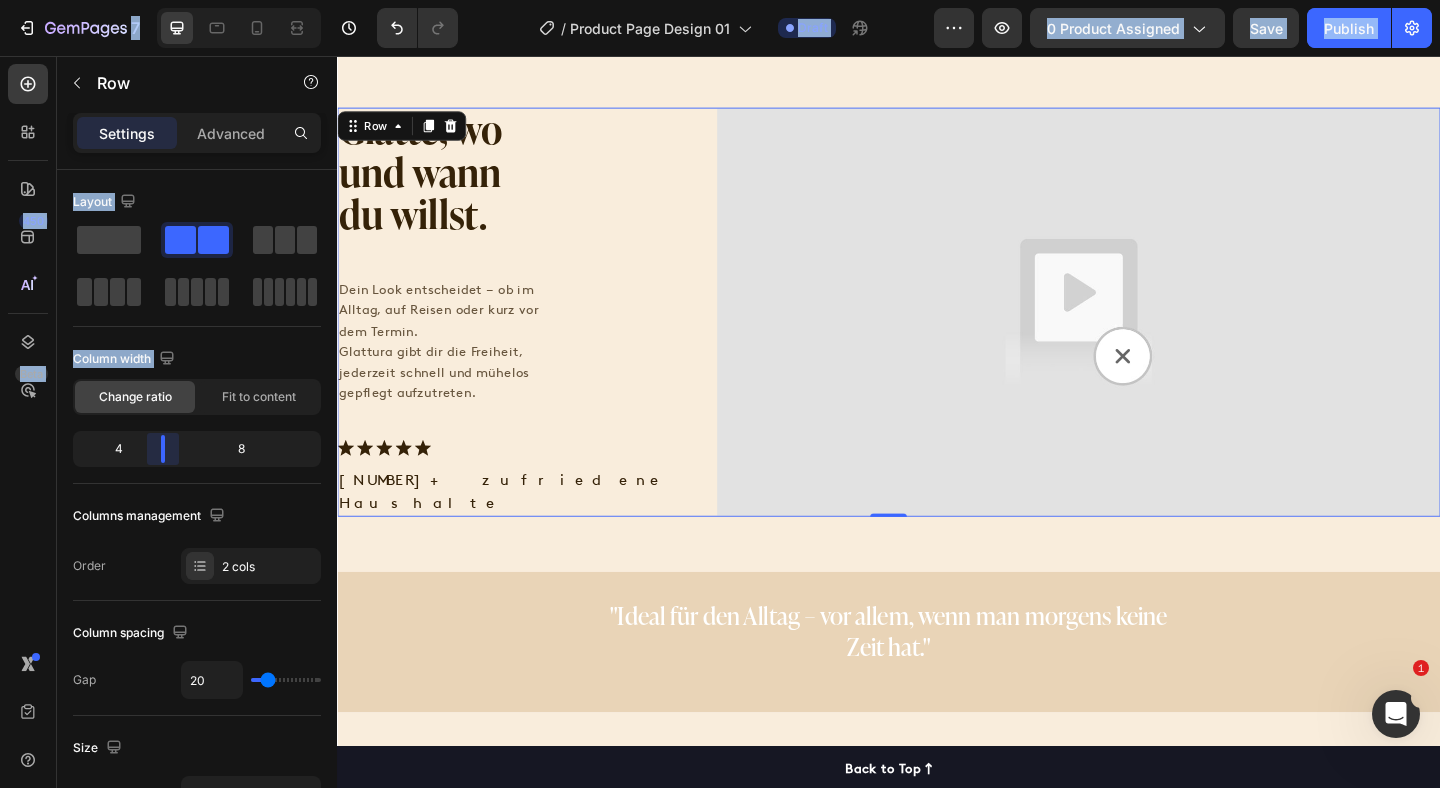 drag, startPoint x: 173, startPoint y: 452, endPoint x: 162, endPoint y: 452, distance: 11 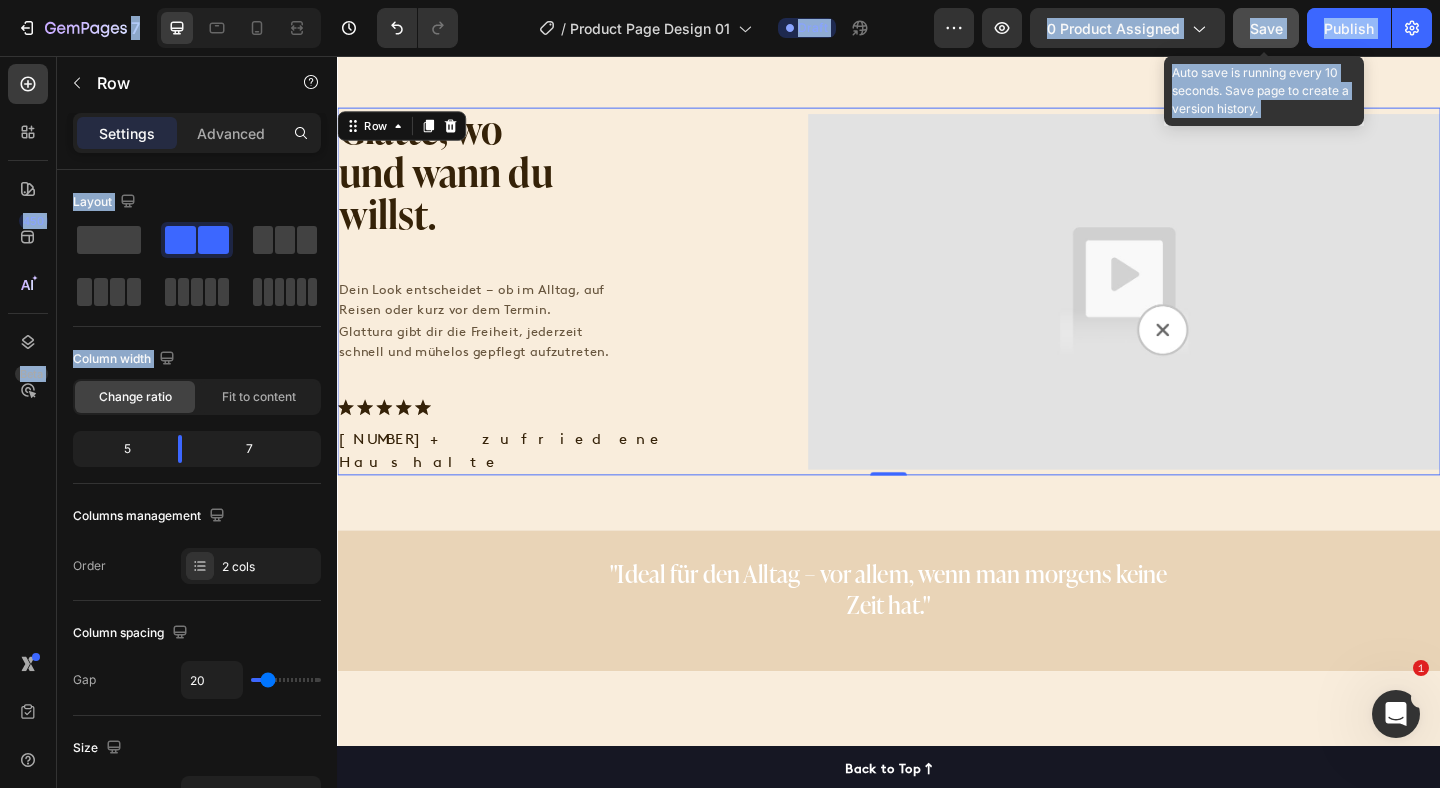 click on "Save" at bounding box center [1266, 28] 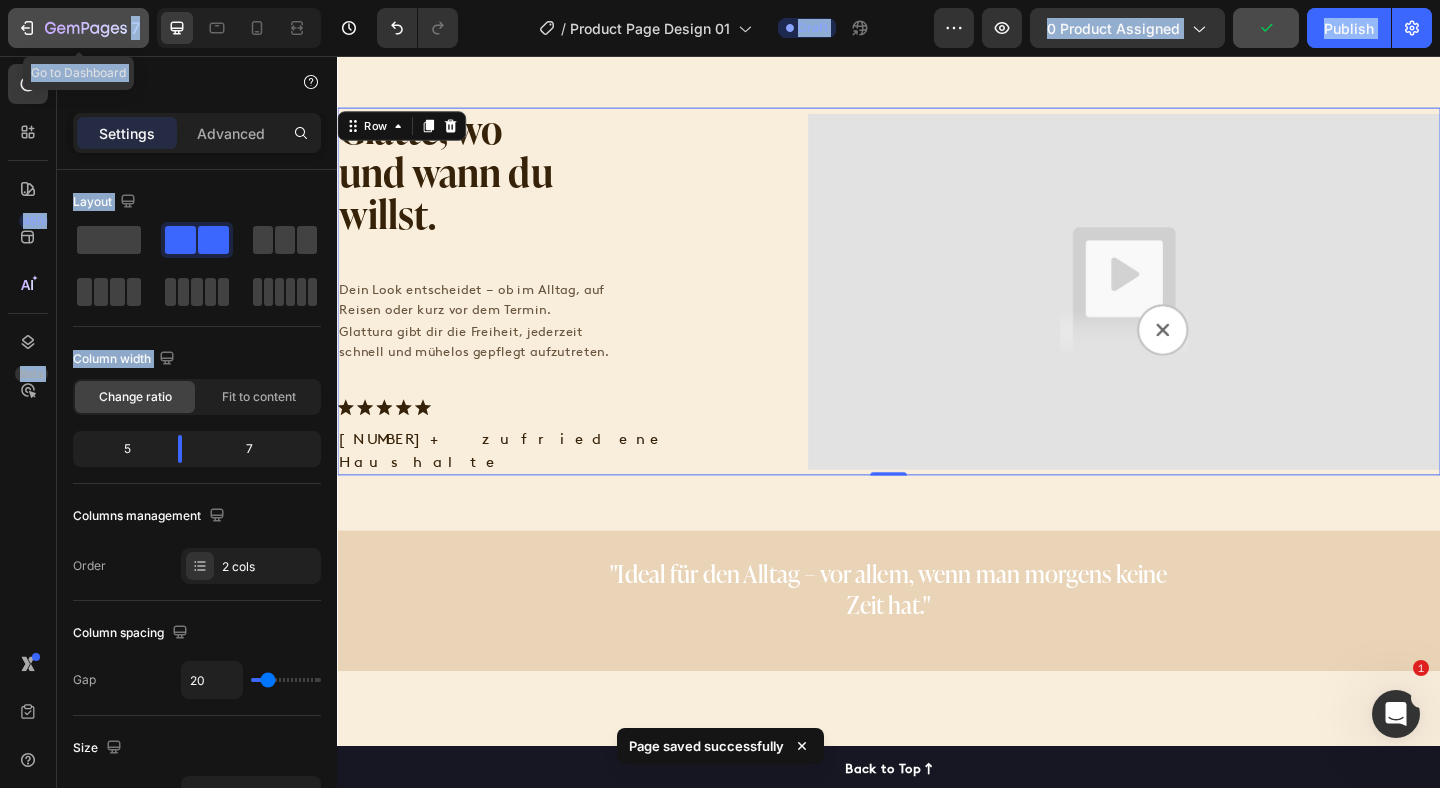 click 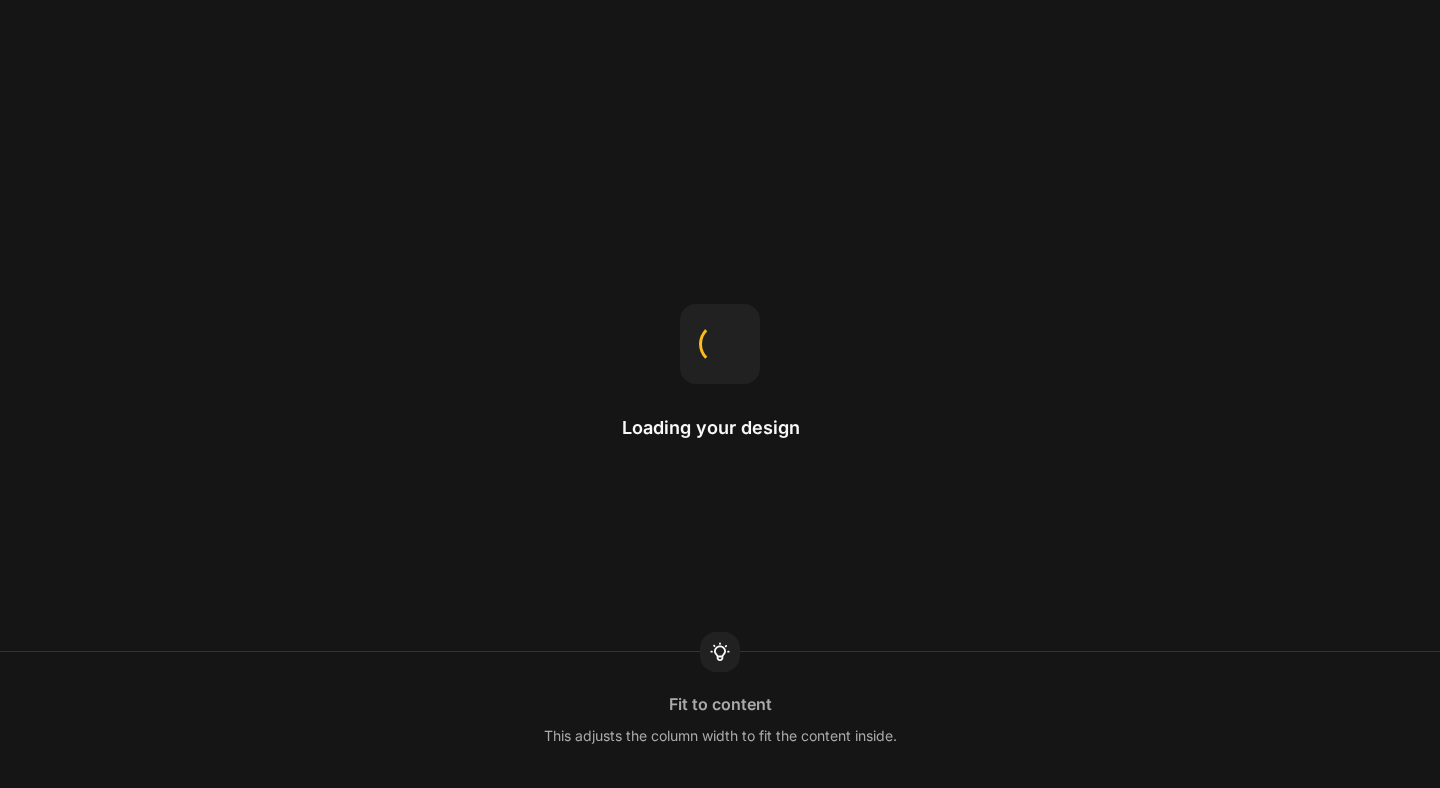 scroll, scrollTop: 0, scrollLeft: 0, axis: both 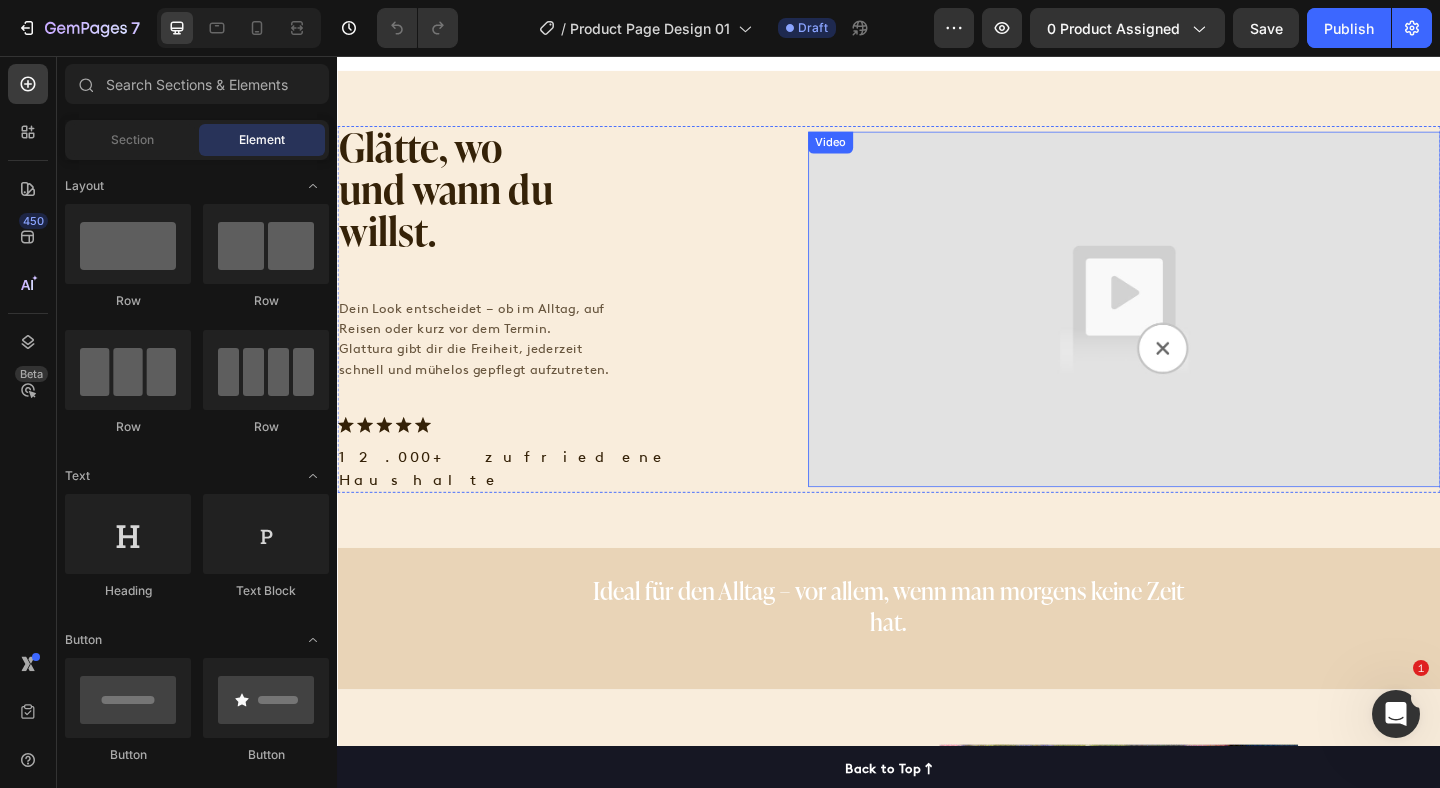 click at bounding box center [1193, 331] 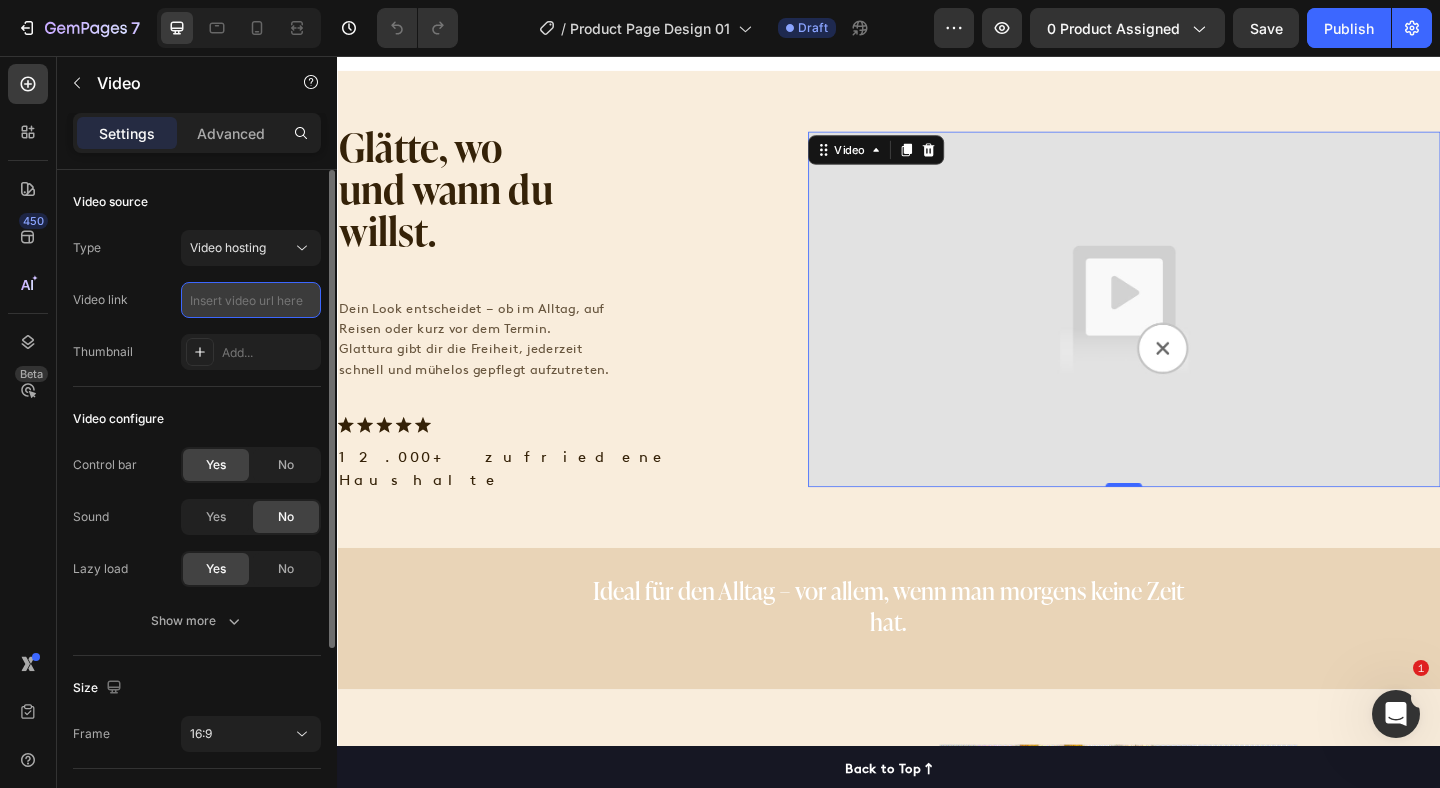 click at bounding box center [251, 300] 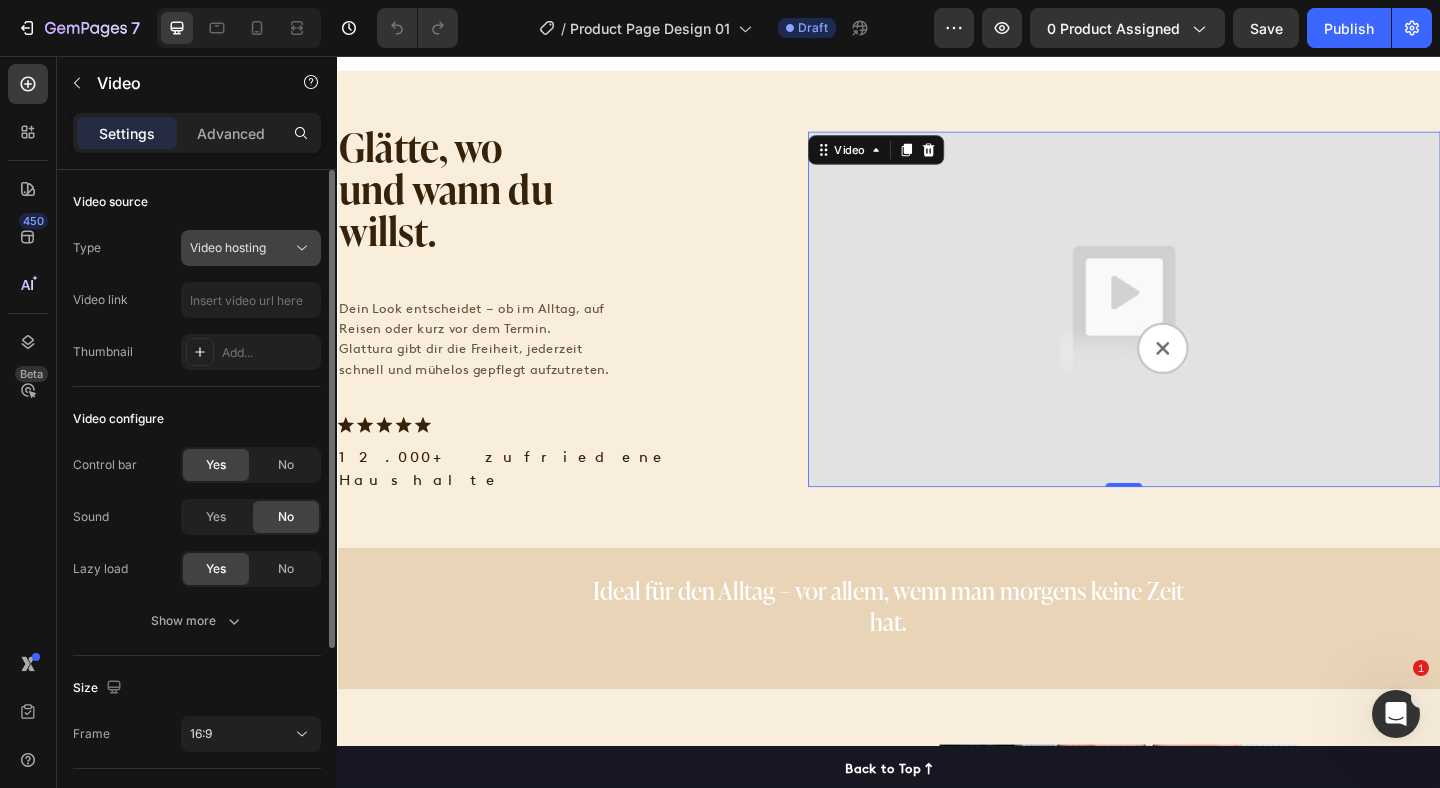 click on "Video hosting" 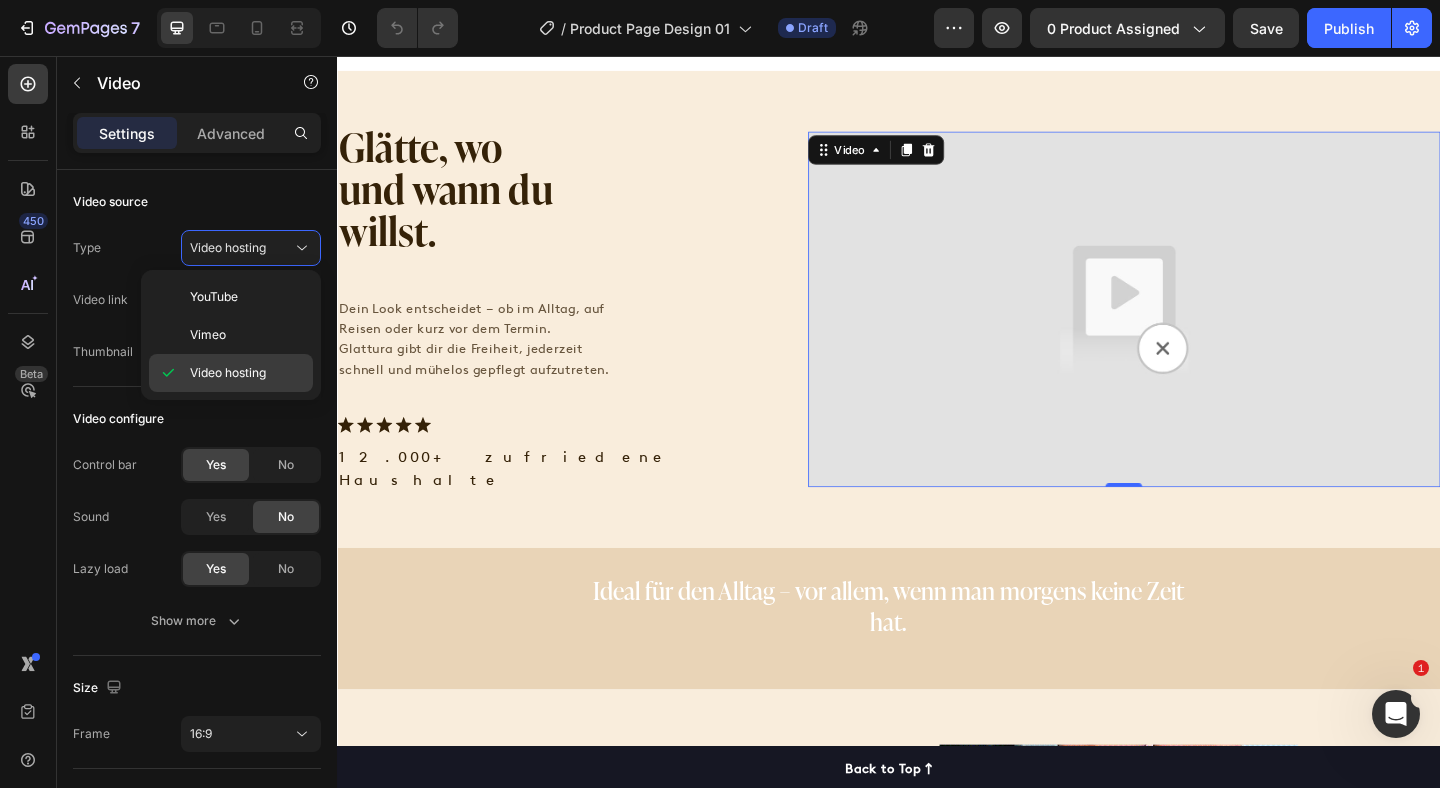 click on "Video hosting" at bounding box center [228, 373] 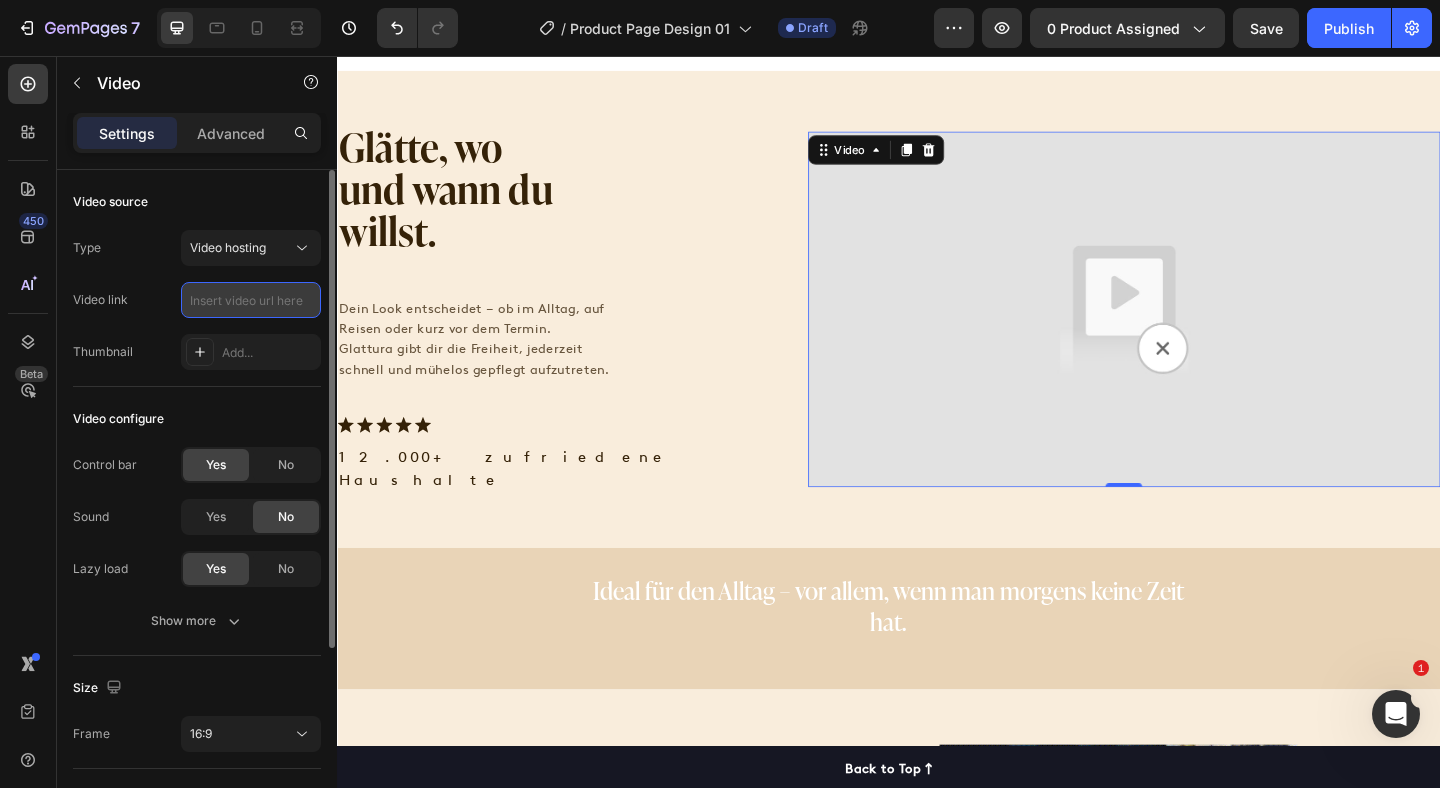 click at bounding box center (251, 300) 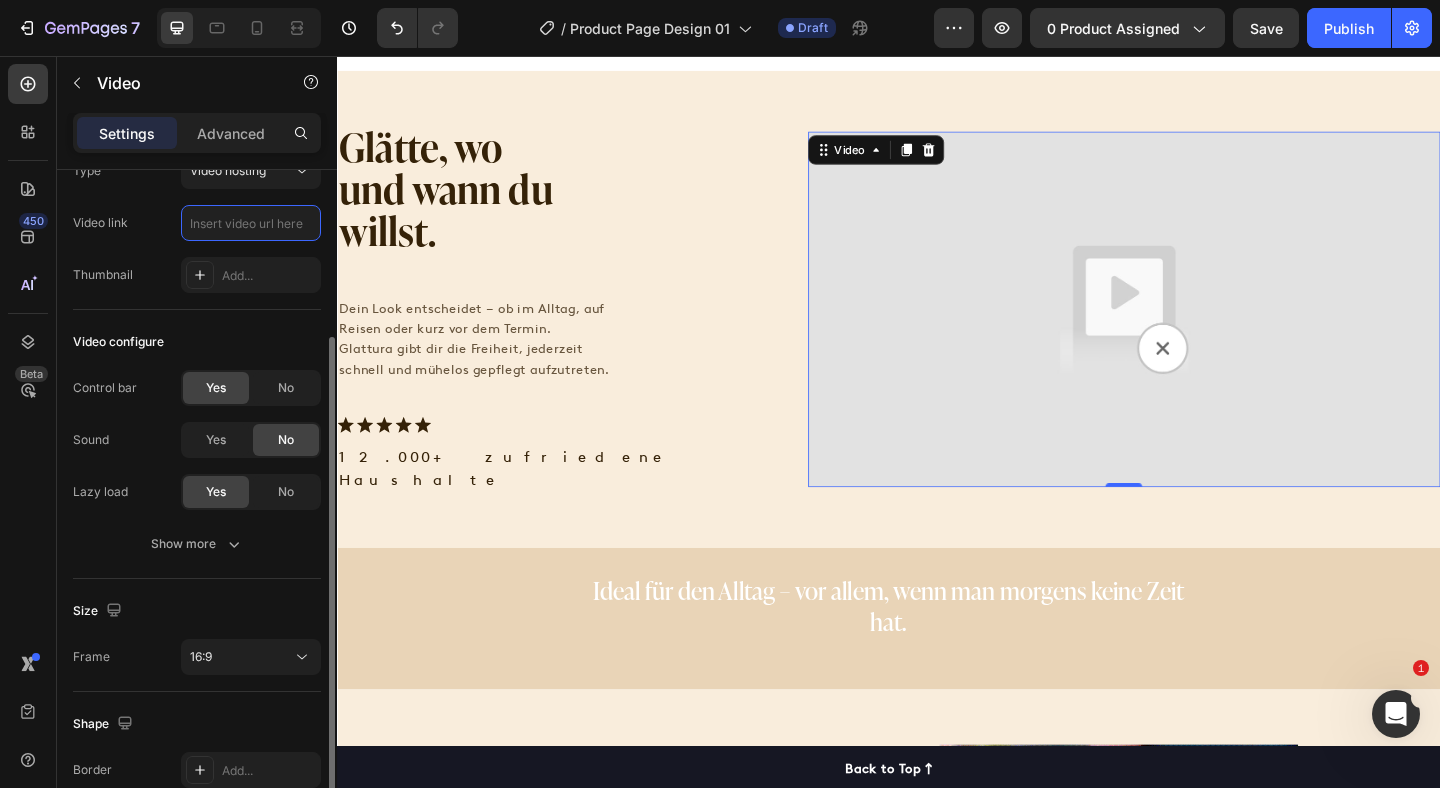 scroll, scrollTop: 277, scrollLeft: 0, axis: vertical 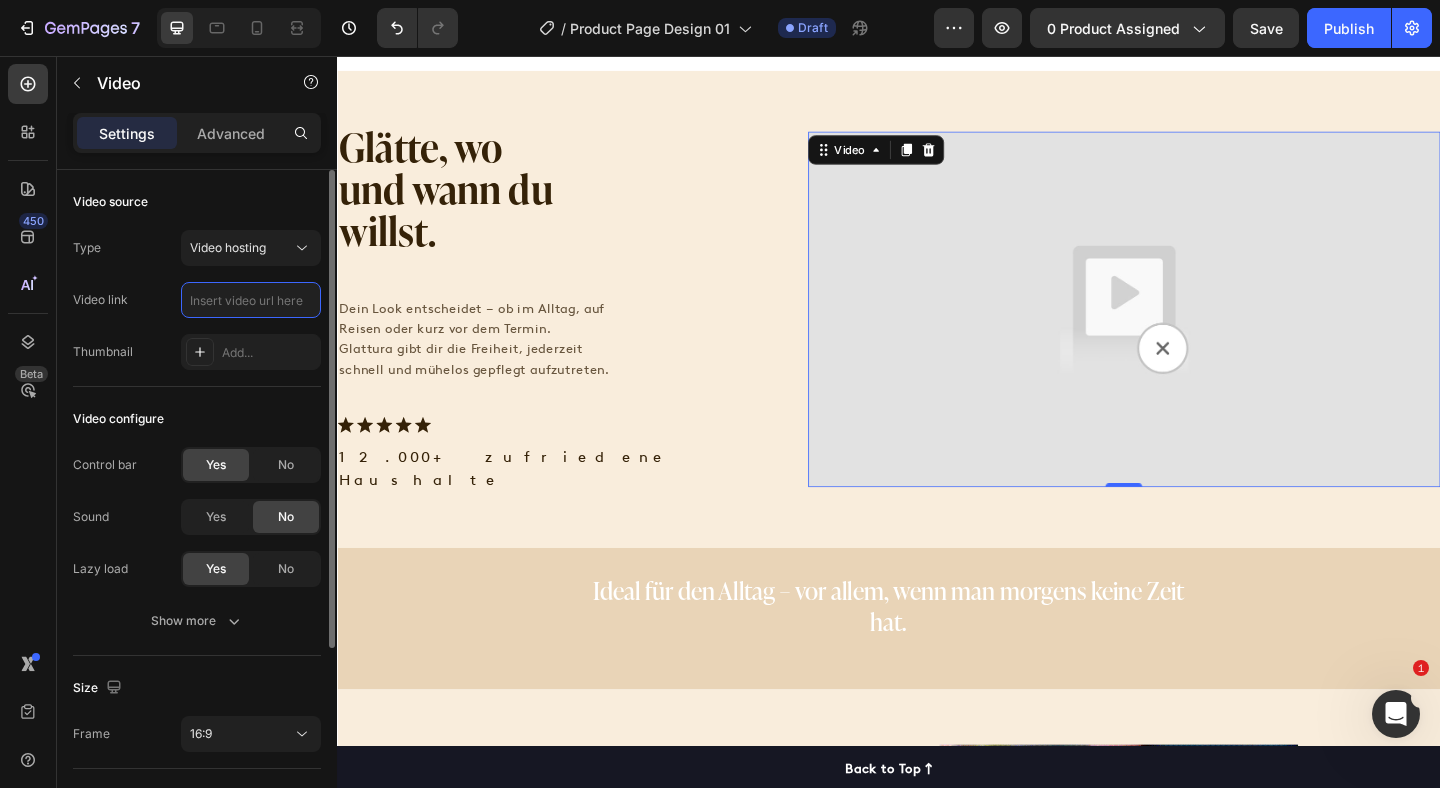 paste on "https://cdn.shopify.com/videos/c/o/v/03e468b2543b427dbe776b8e7258ef8f.mp4" 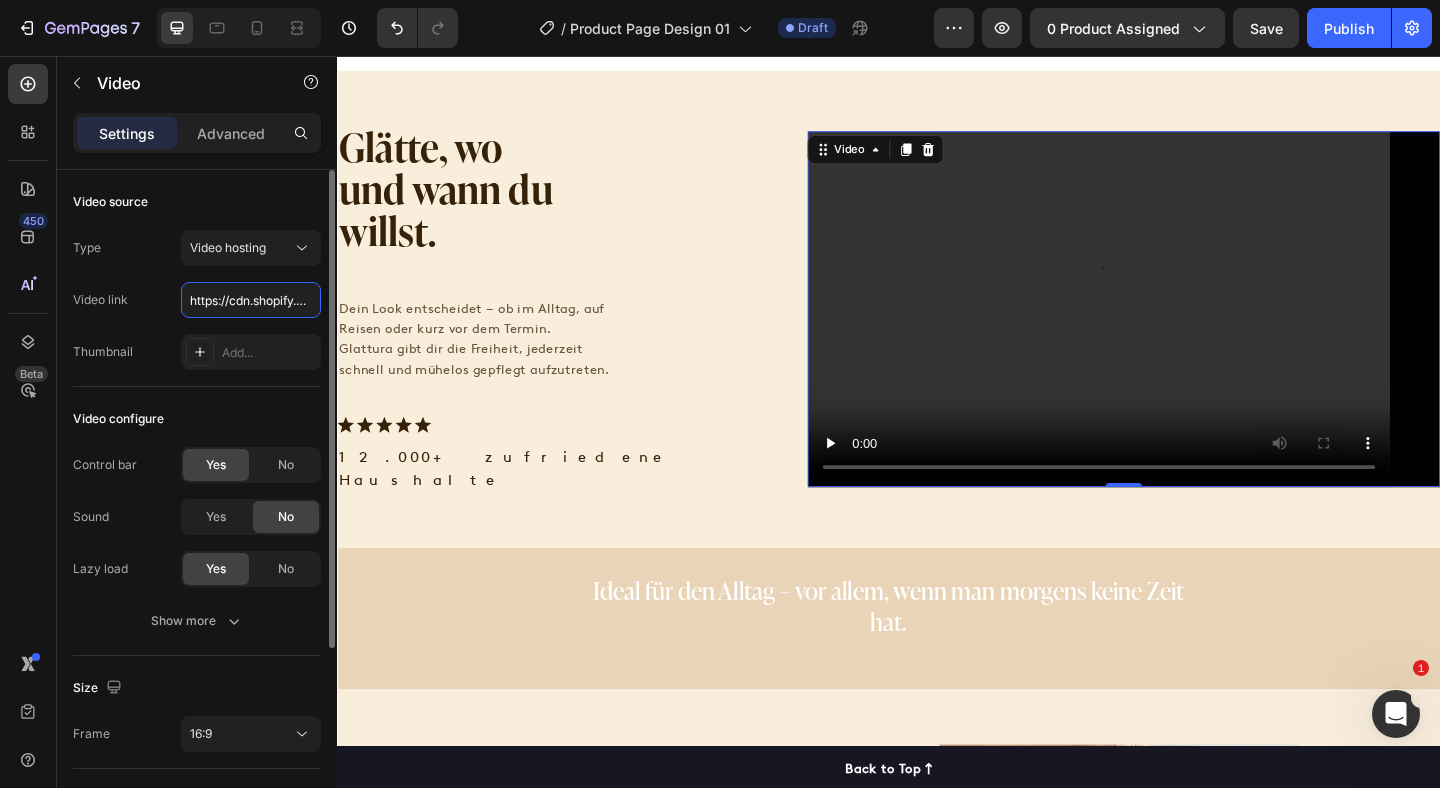 scroll, scrollTop: 0, scrollLeft: 379, axis: horizontal 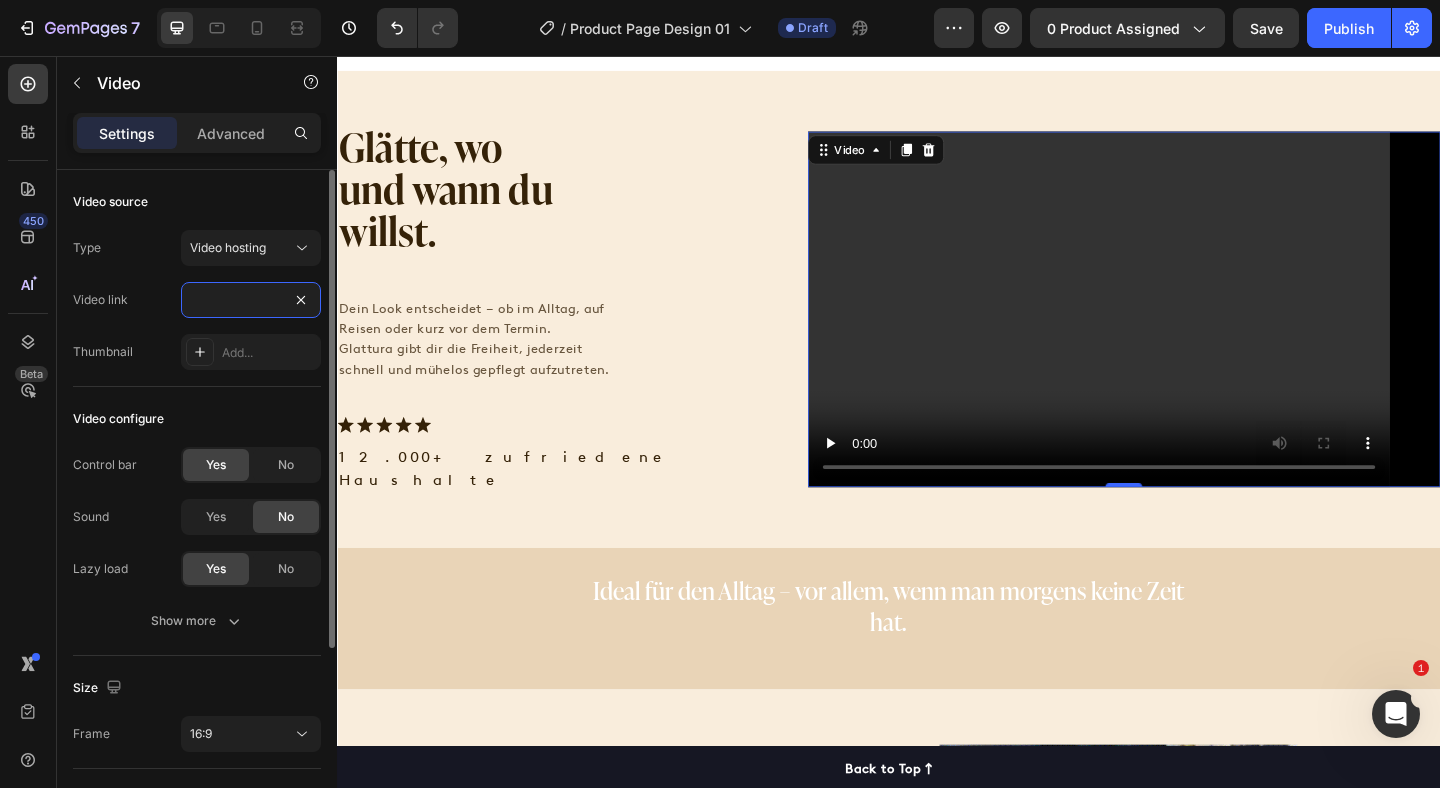 type on "https://cdn.shopify.com/videos/c/o/v/03e468b2543b427dbe776b8e7258ef8f.mp4" 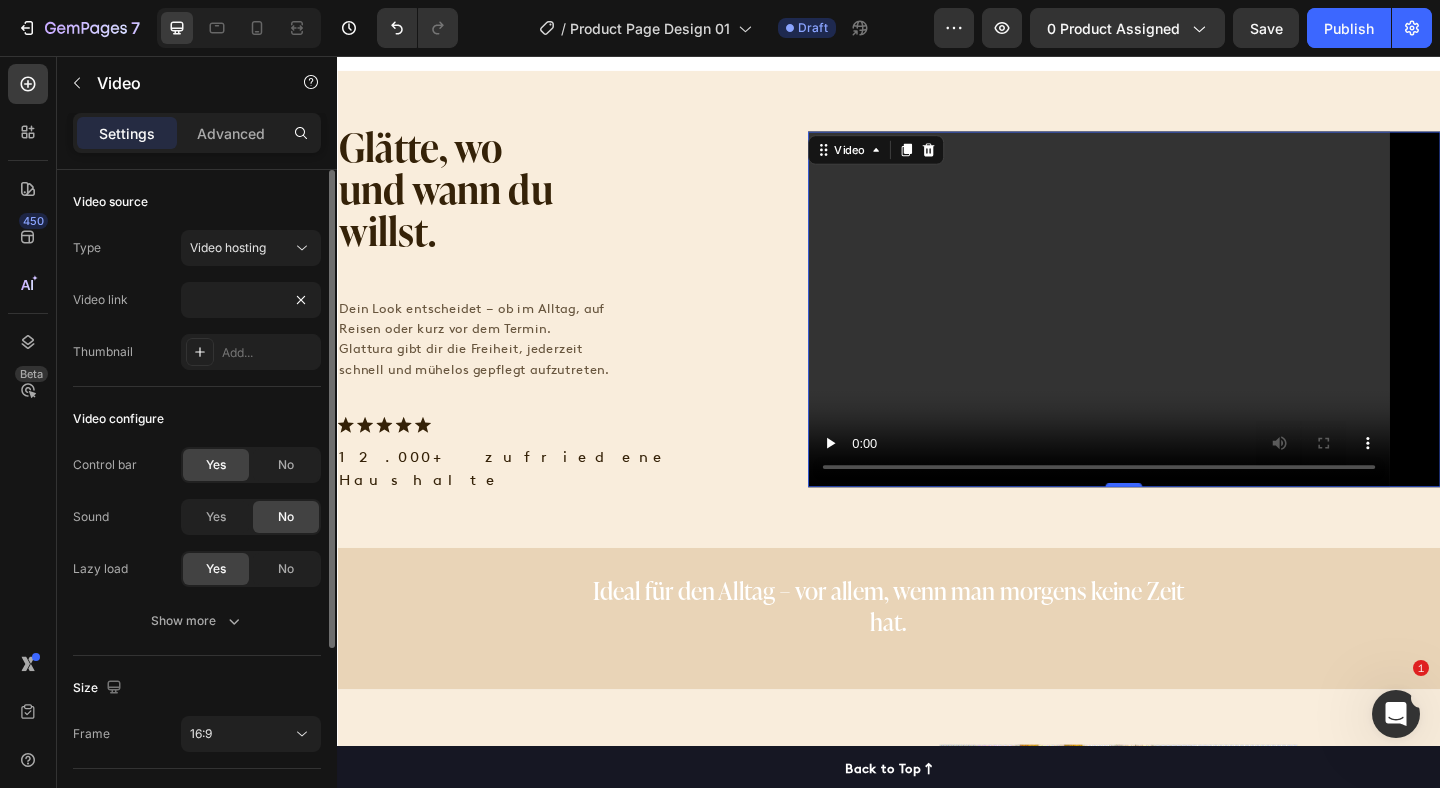 click on "Type Video hosting" at bounding box center [197, 248] 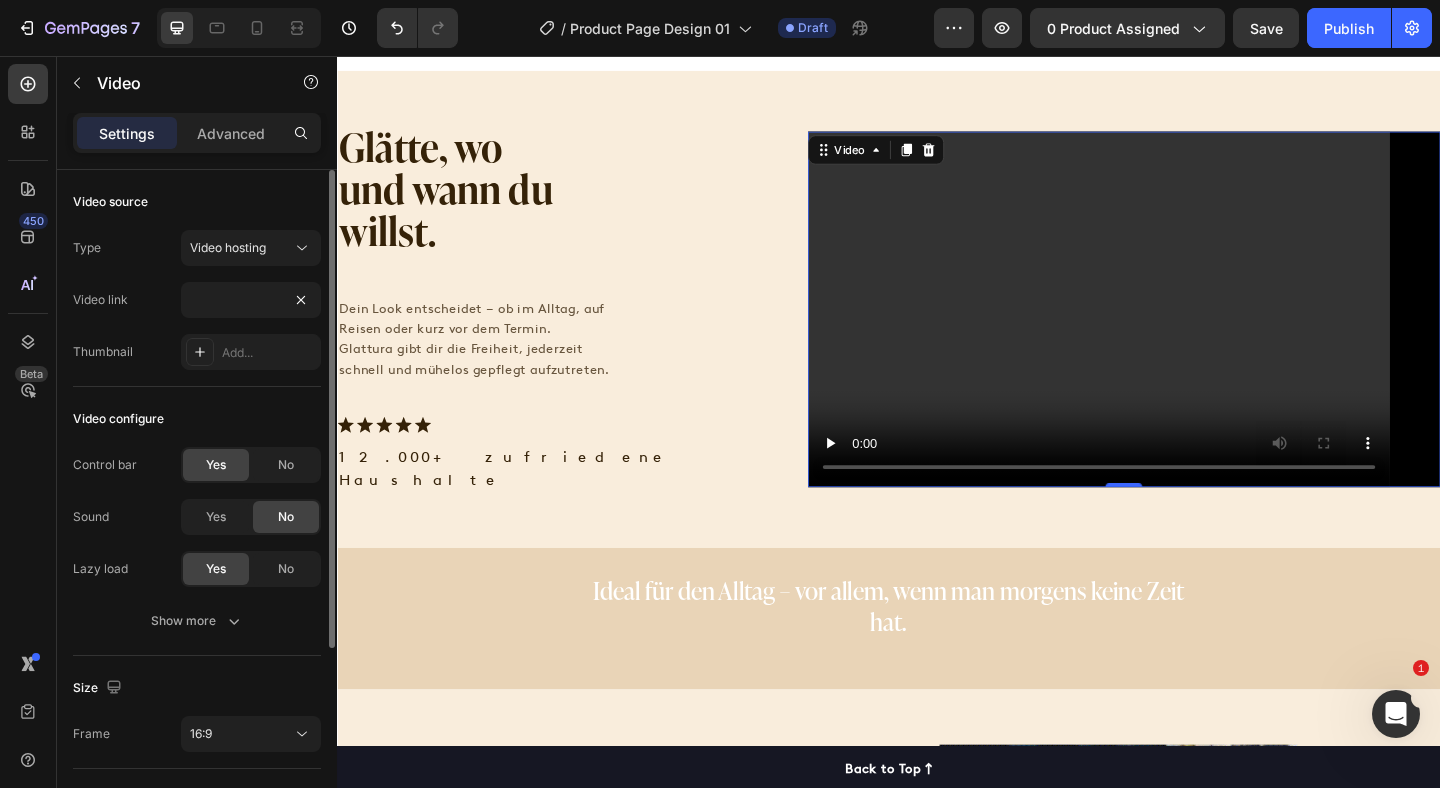 scroll, scrollTop: 0, scrollLeft: 0, axis: both 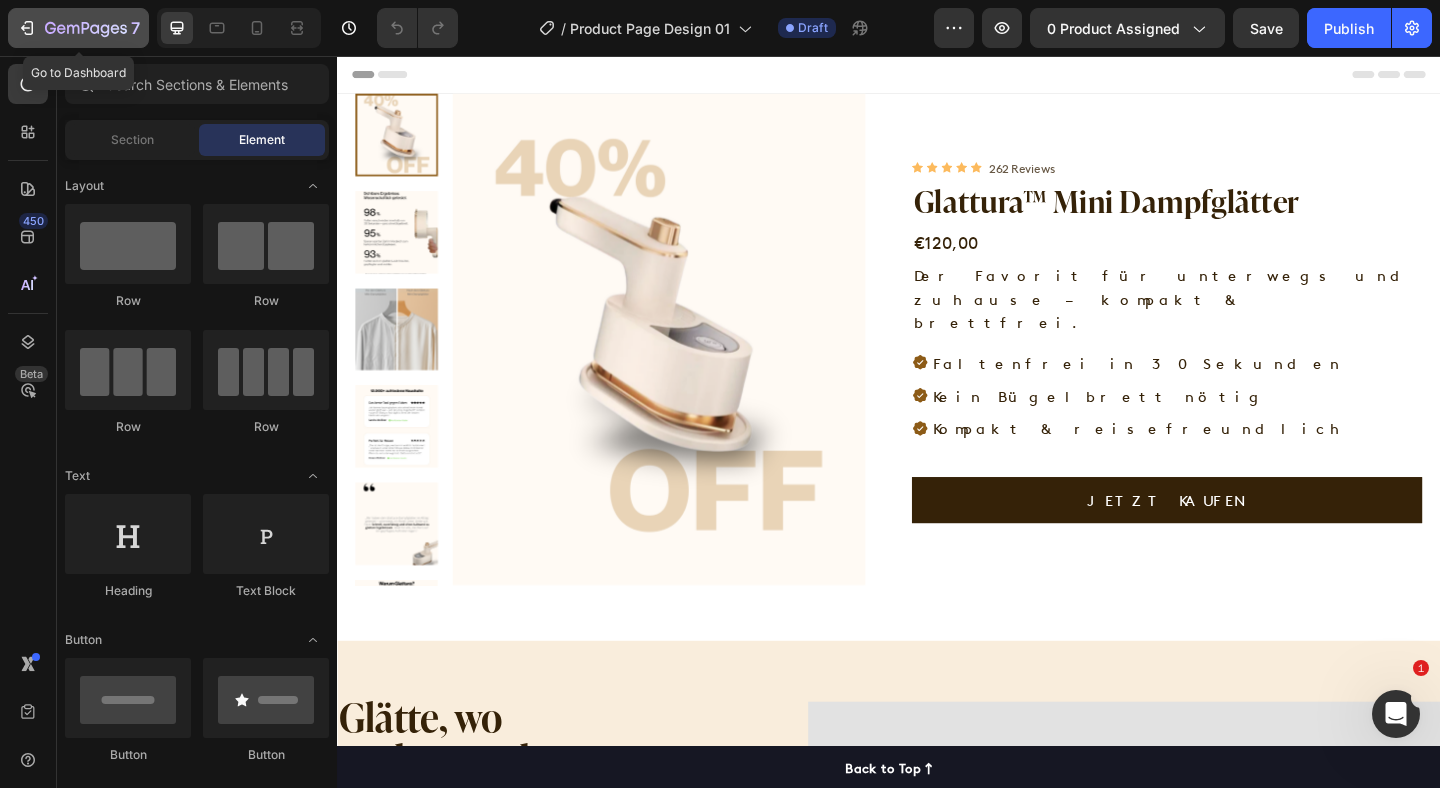 click 